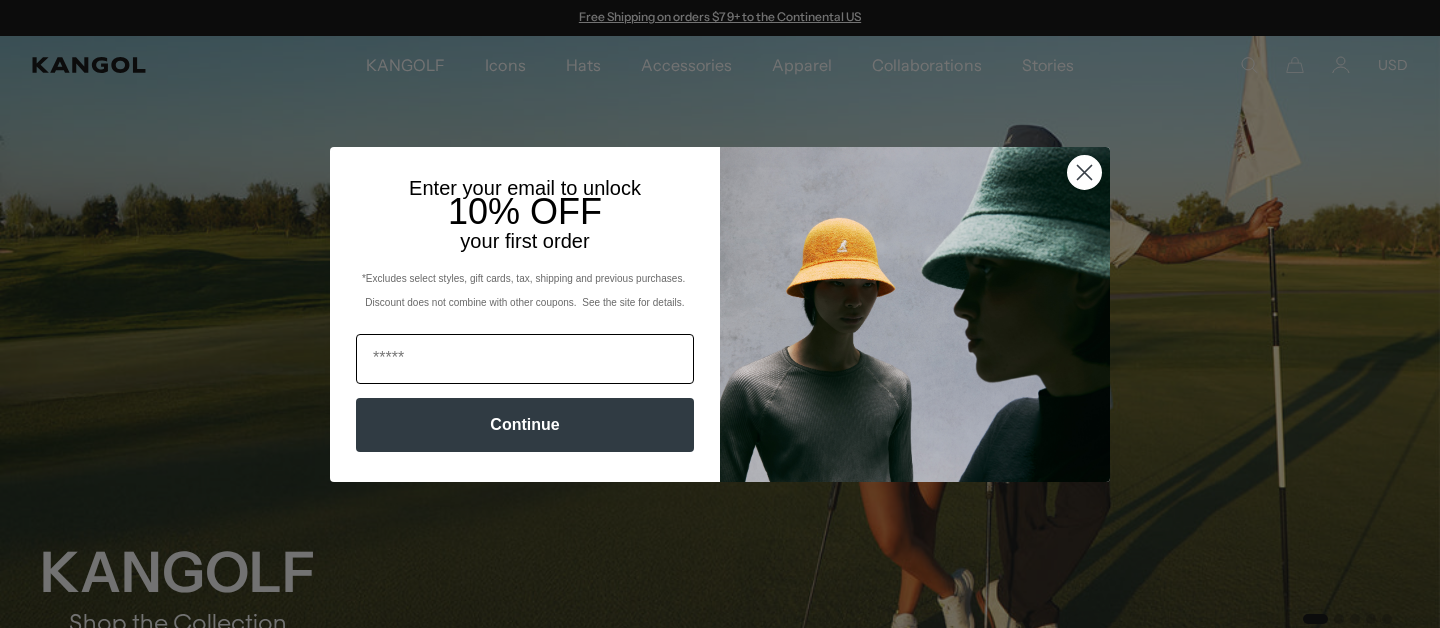 scroll, scrollTop: 0, scrollLeft: 0, axis: both 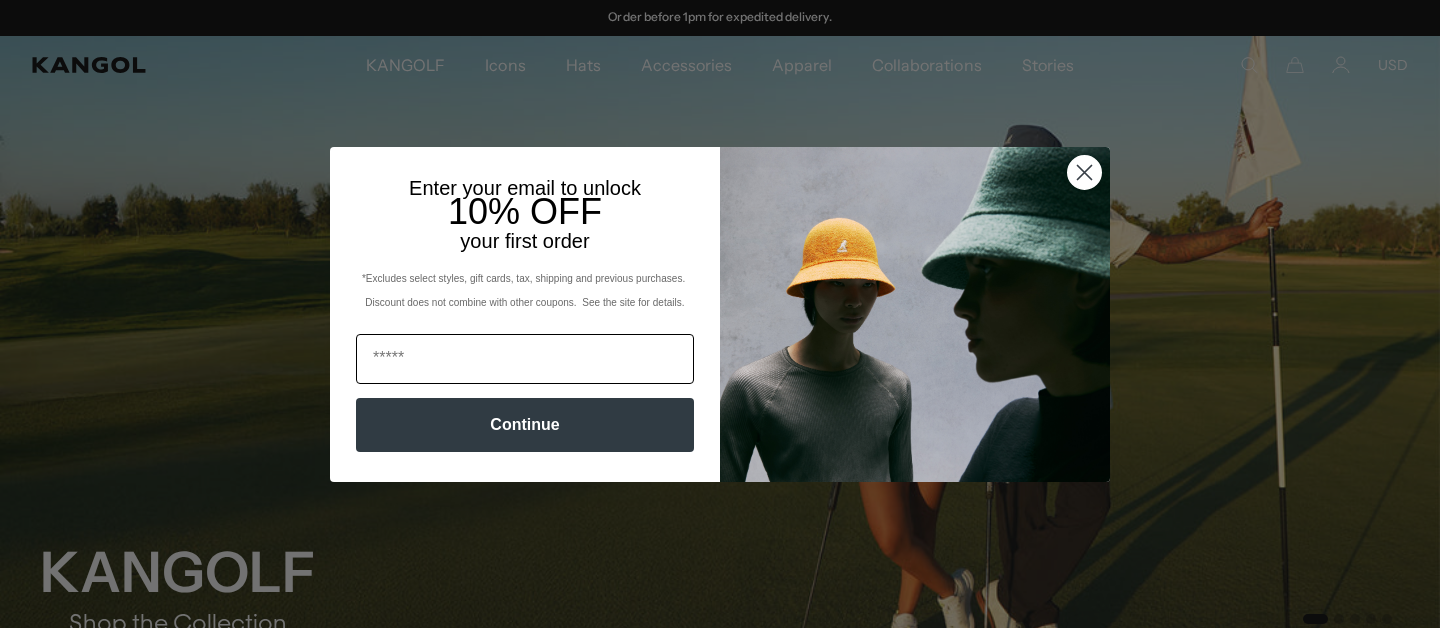 click at bounding box center [525, 359] 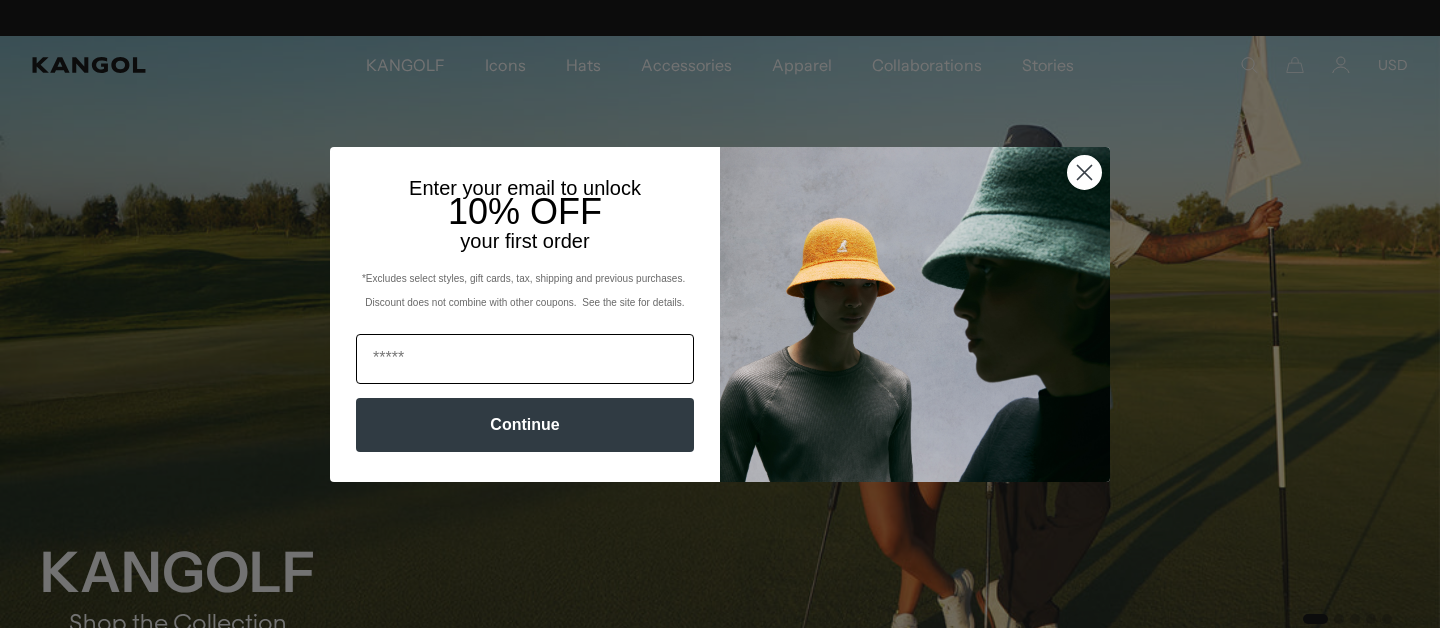 type on "**********" 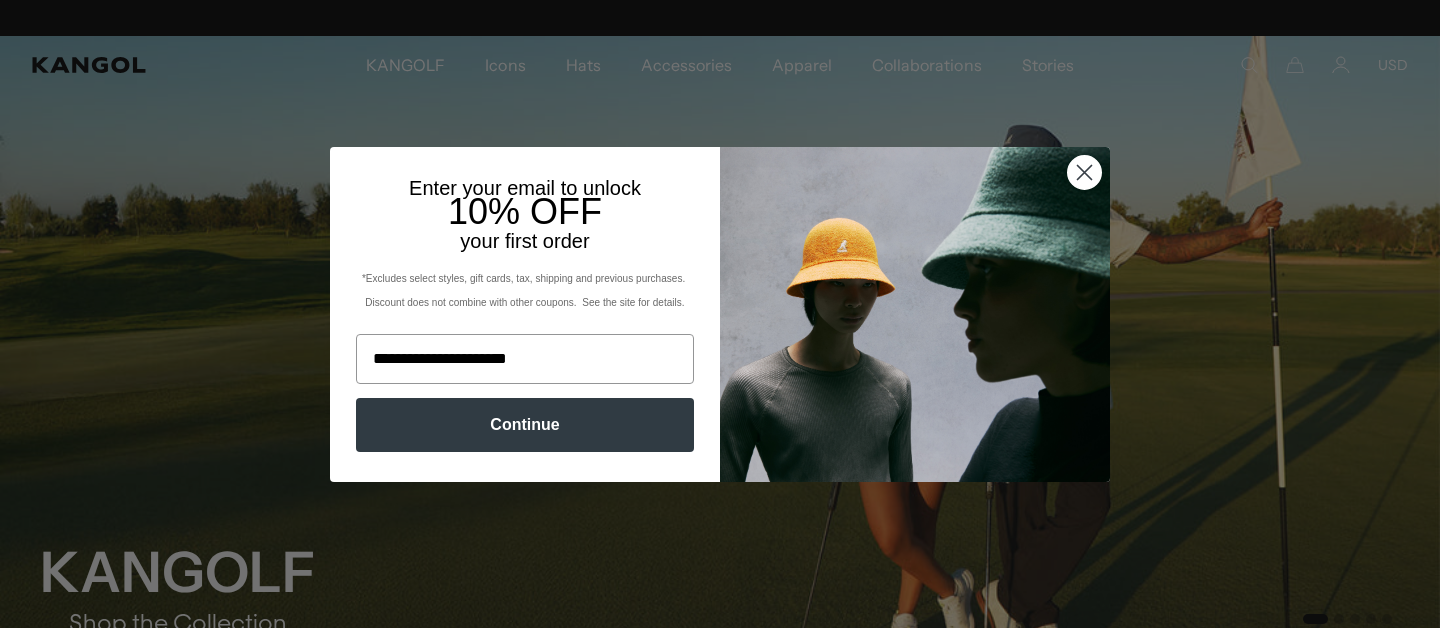 scroll, scrollTop: 0, scrollLeft: 0, axis: both 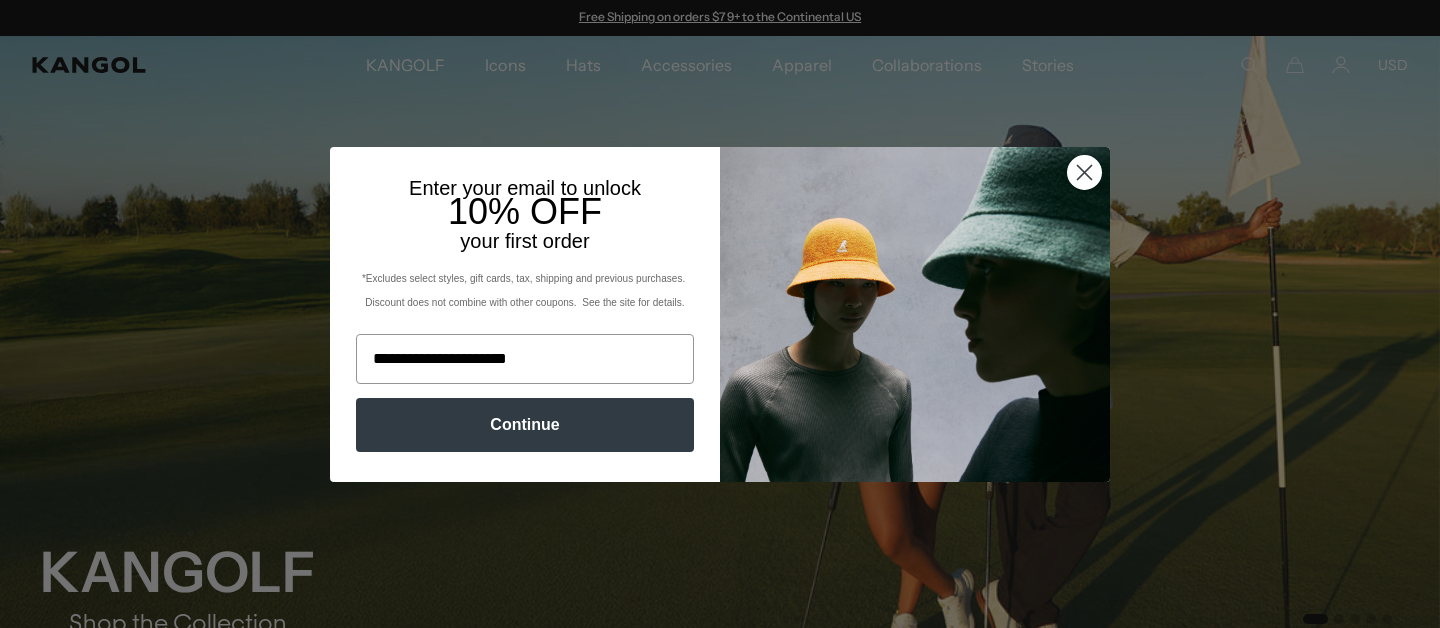 click on "Continue" at bounding box center [525, 425] 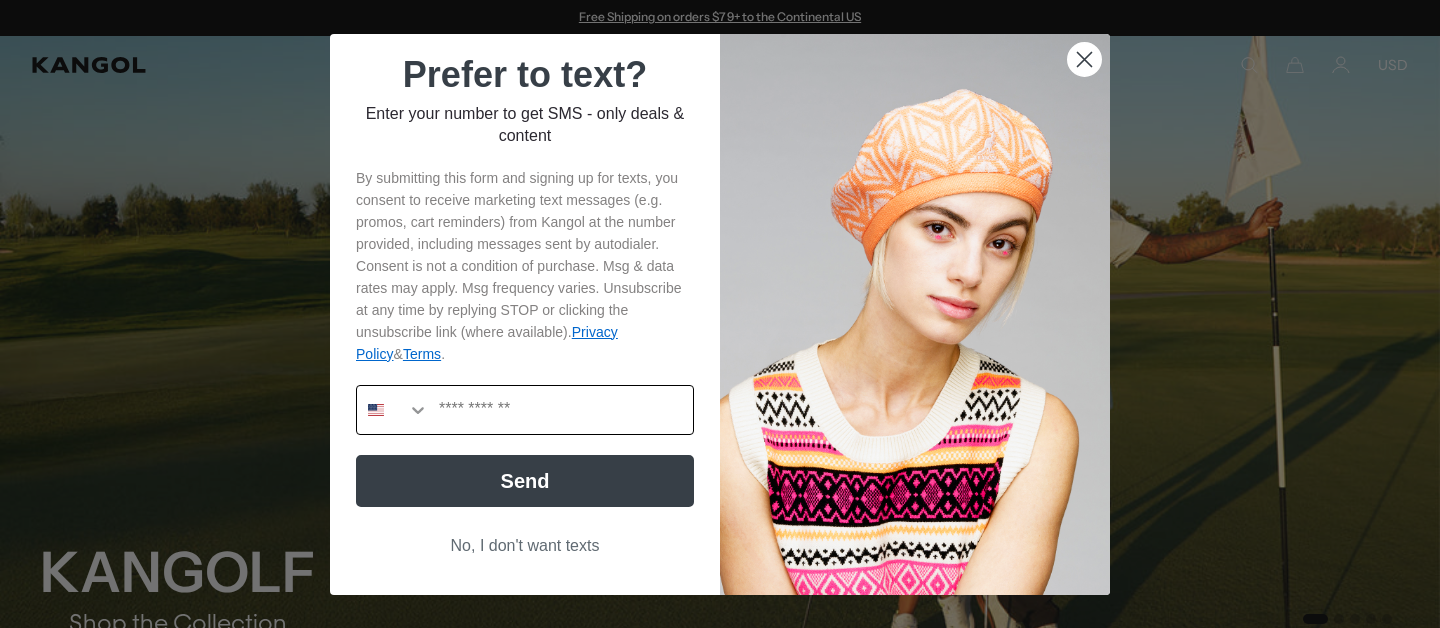 scroll, scrollTop: 0, scrollLeft: 412, axis: horizontal 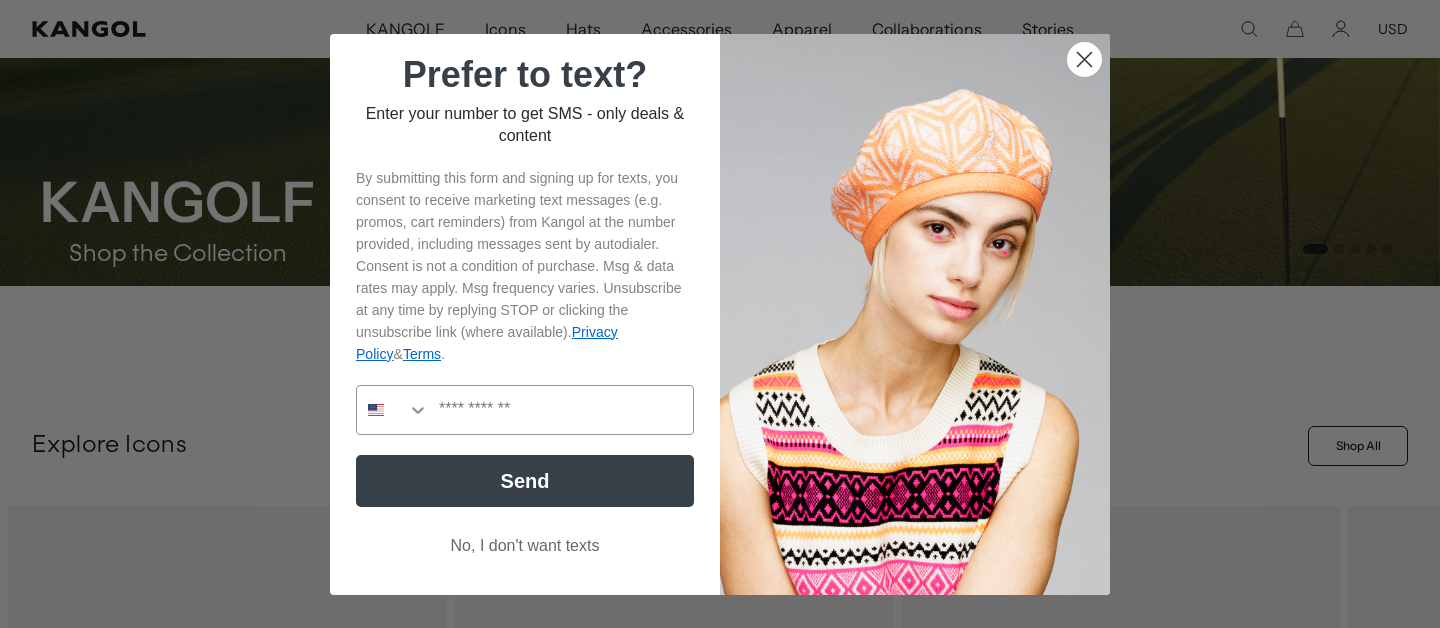 click on "No, I don't want texts" at bounding box center (525, 546) 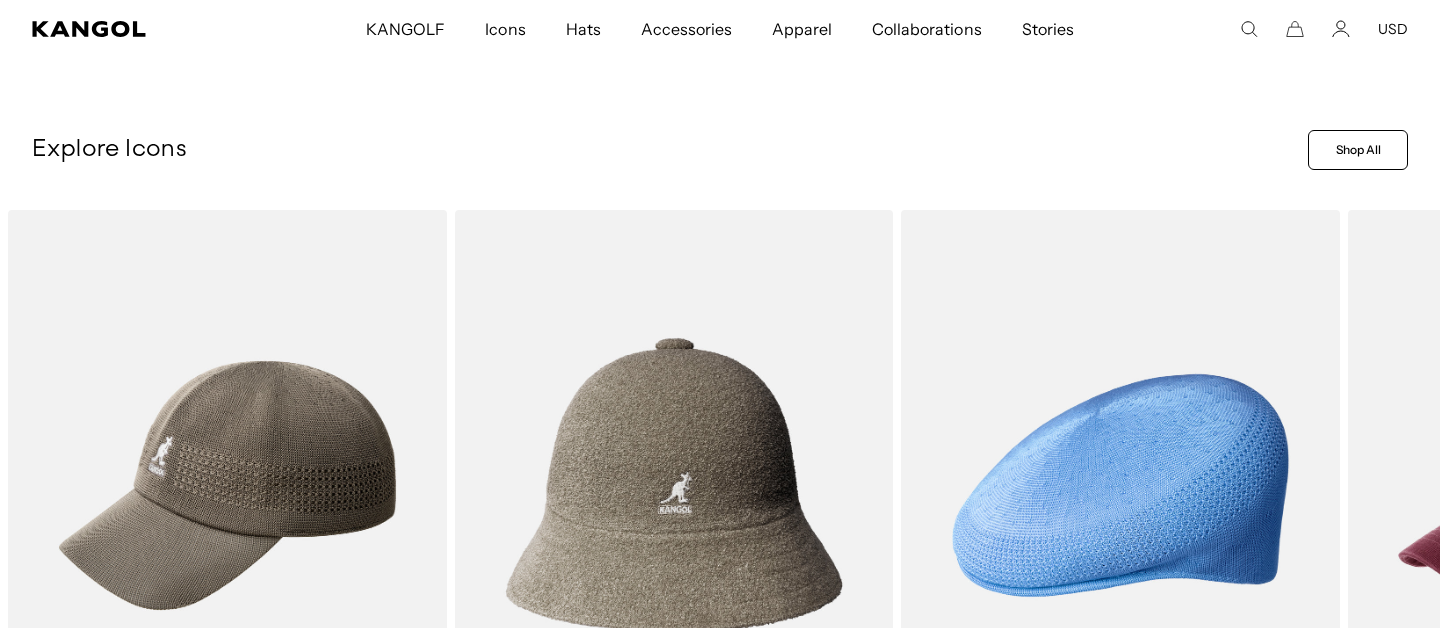 scroll, scrollTop: 680, scrollLeft: 0, axis: vertical 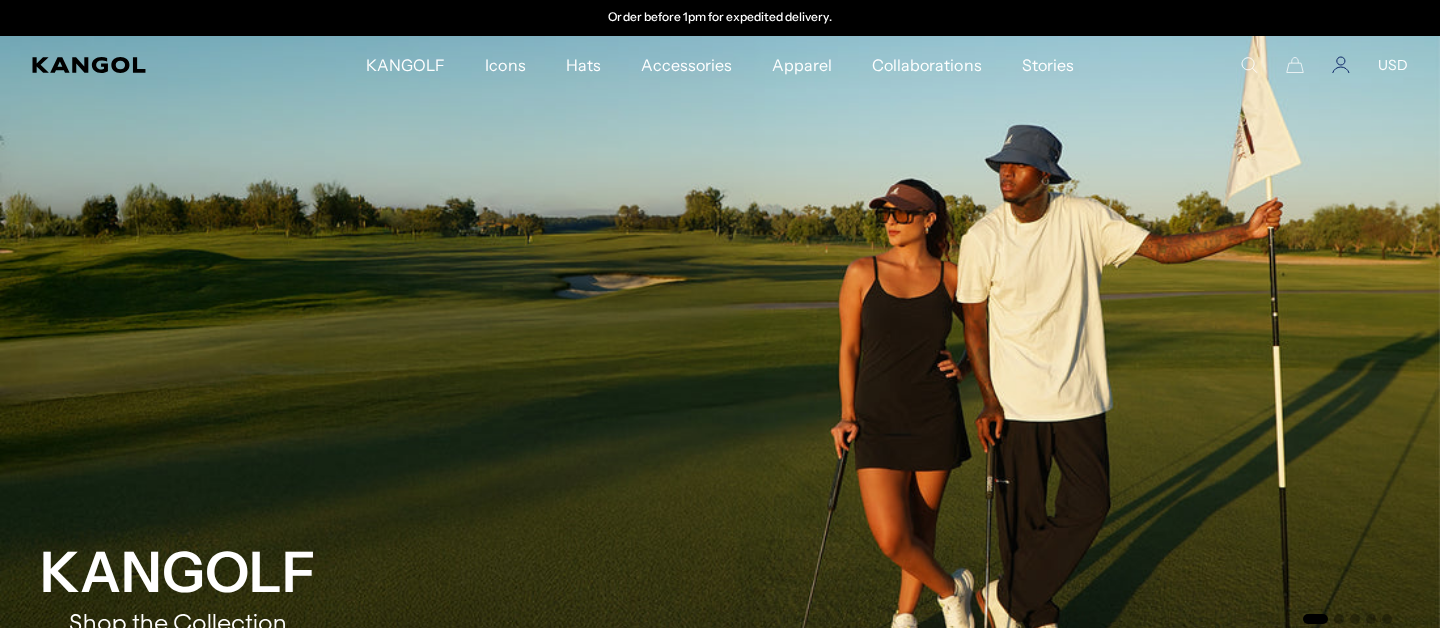 click 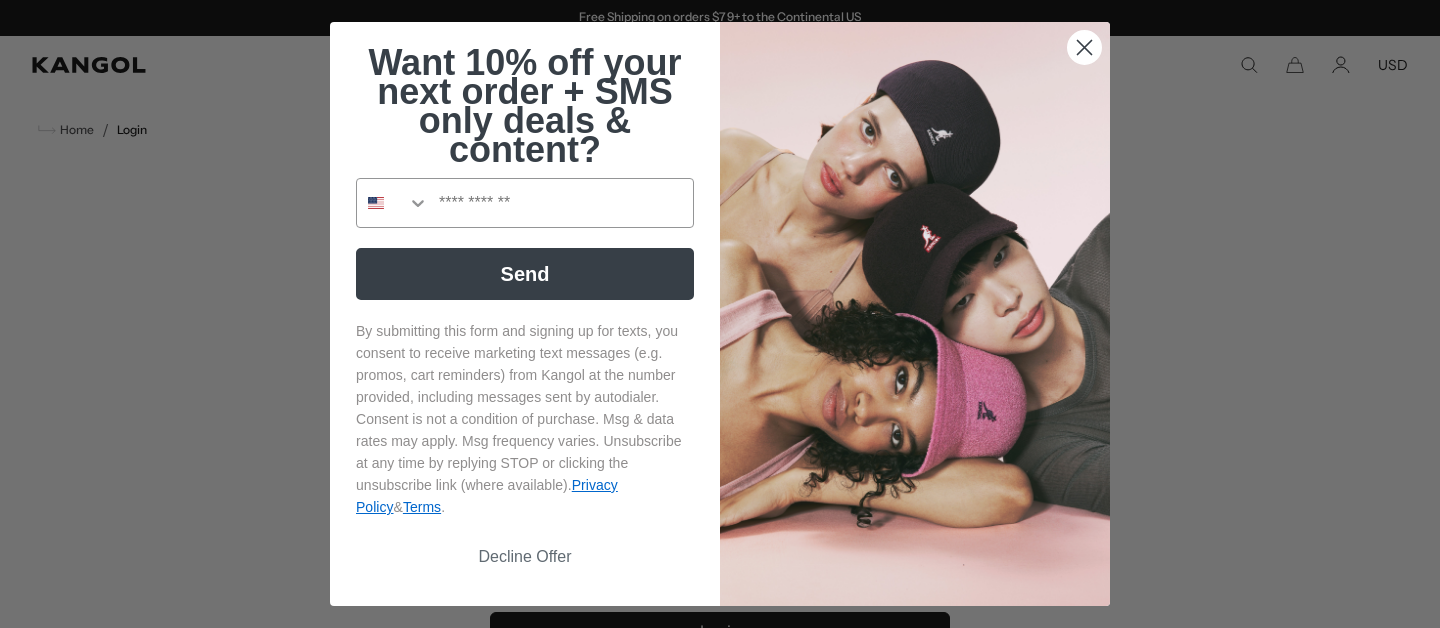 scroll, scrollTop: 0, scrollLeft: 0, axis: both 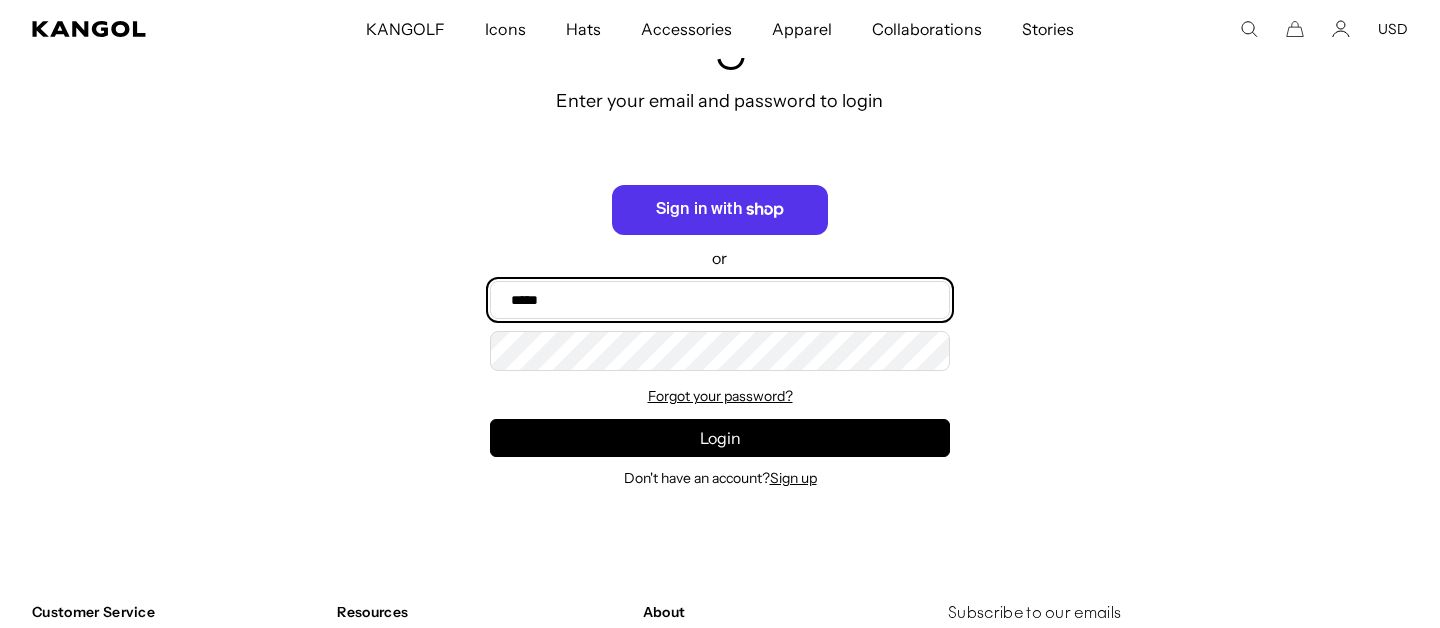 click on "Email" at bounding box center [720, 300] 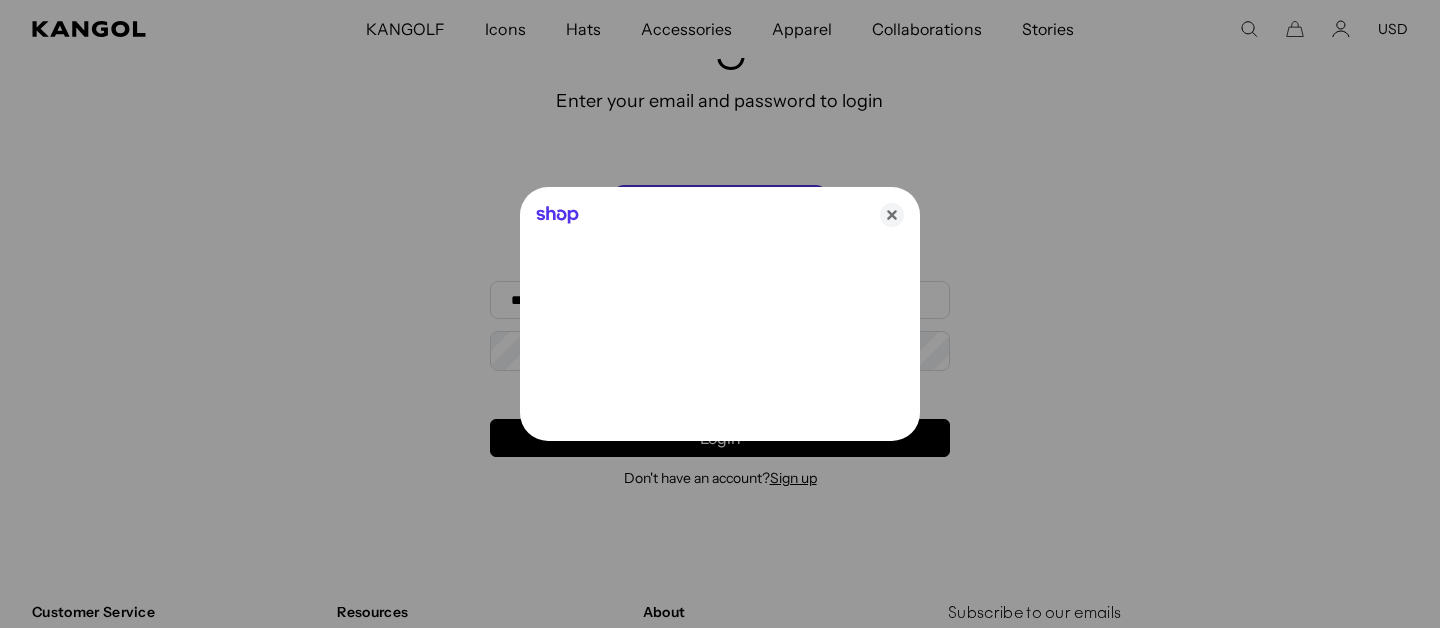 scroll, scrollTop: 0, scrollLeft: 412, axis: horizontal 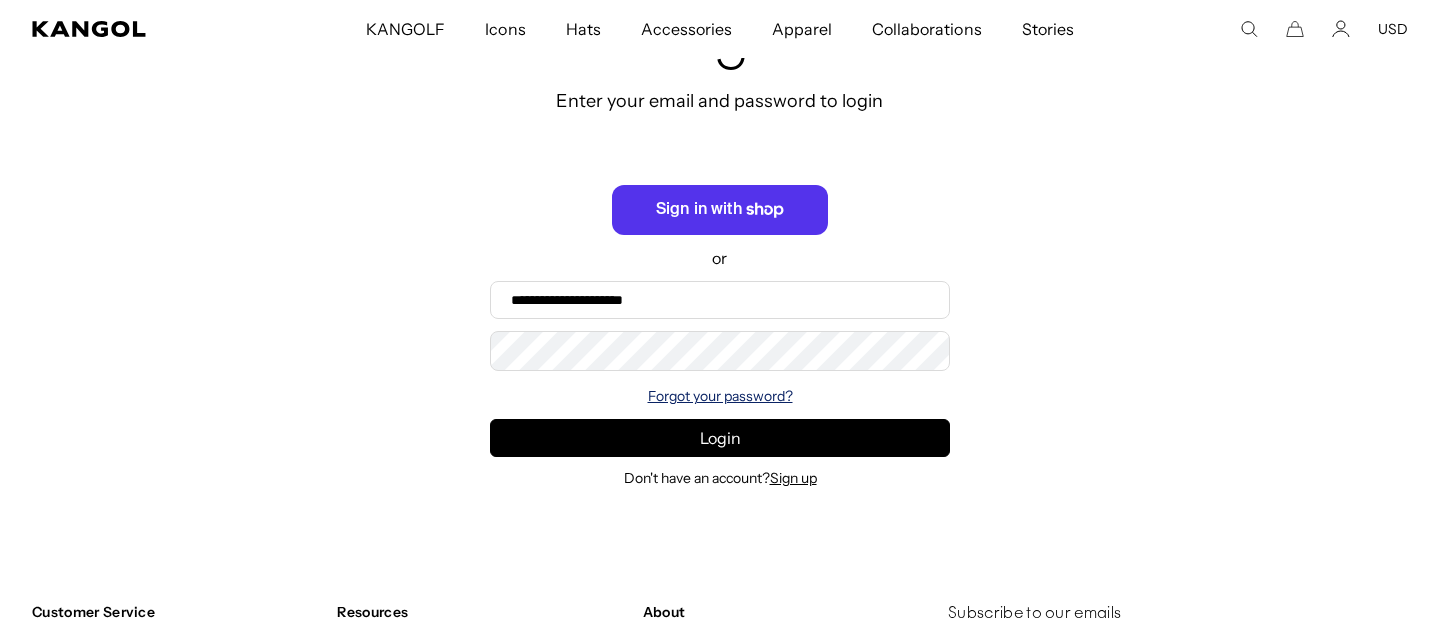 click on "Forgot your password?" at bounding box center [720, 396] 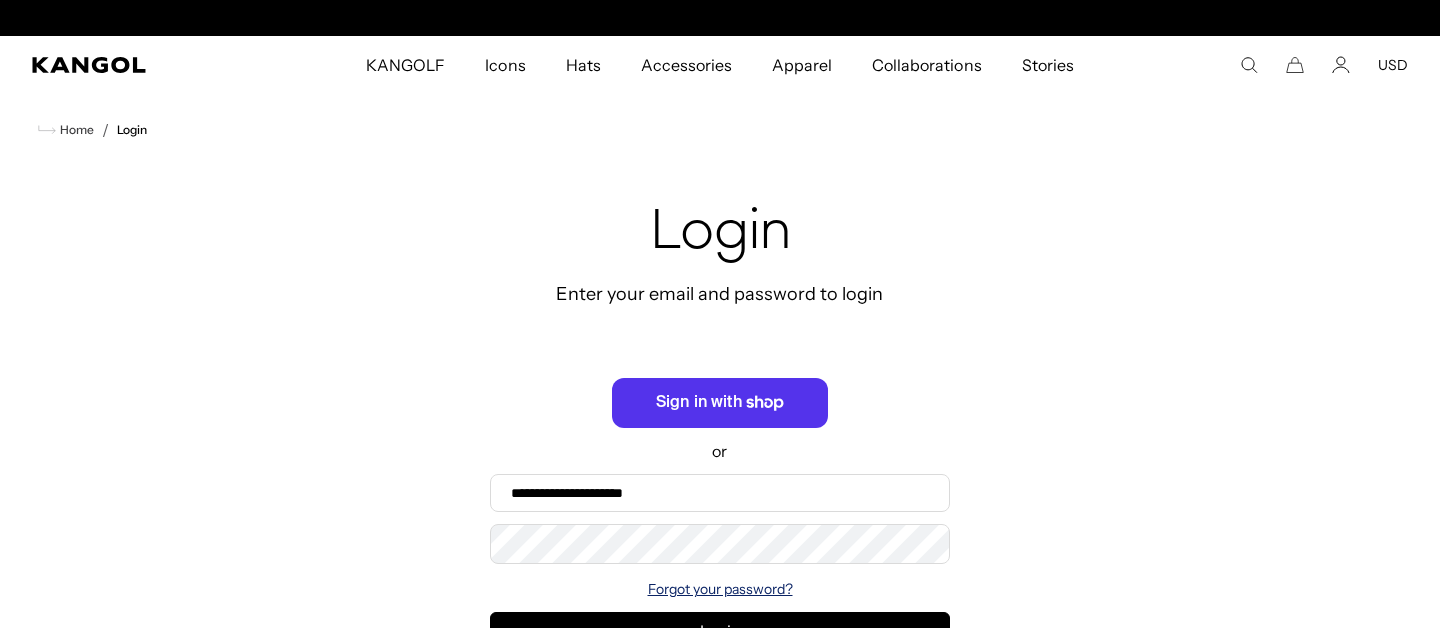 scroll, scrollTop: 0, scrollLeft: 412, axis: horizontal 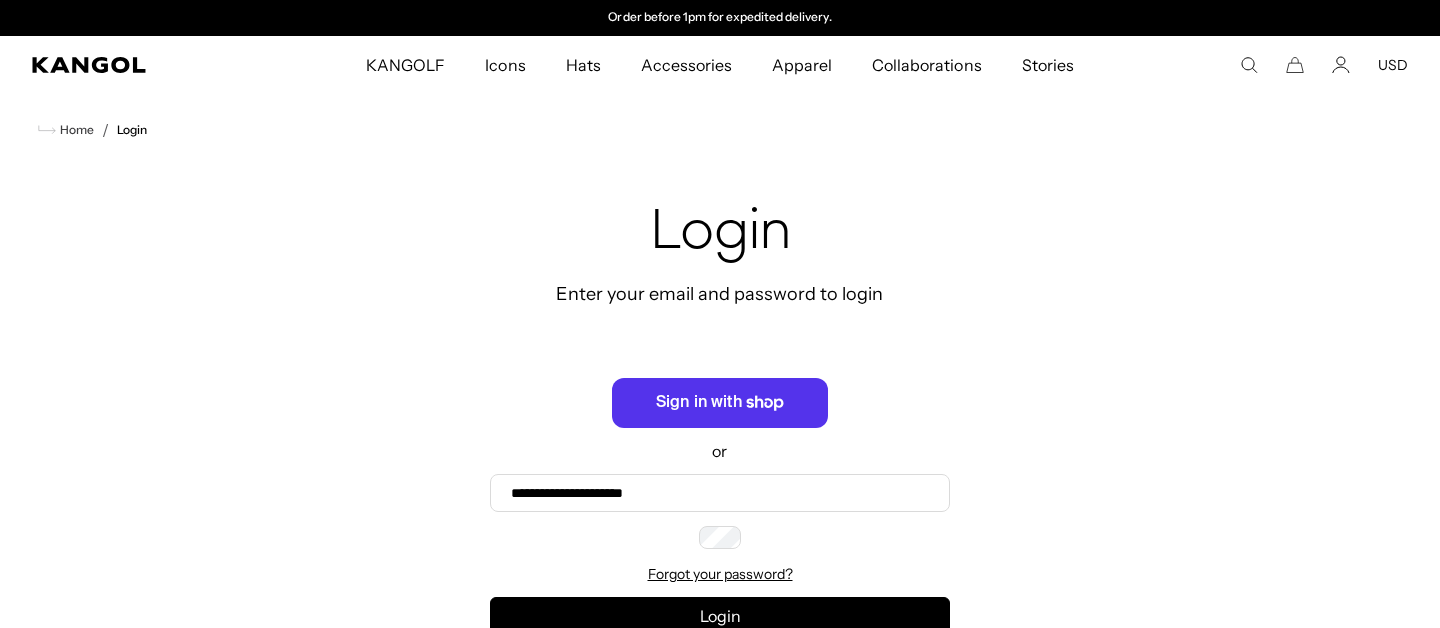 click on "Email" at bounding box center [0, 0] 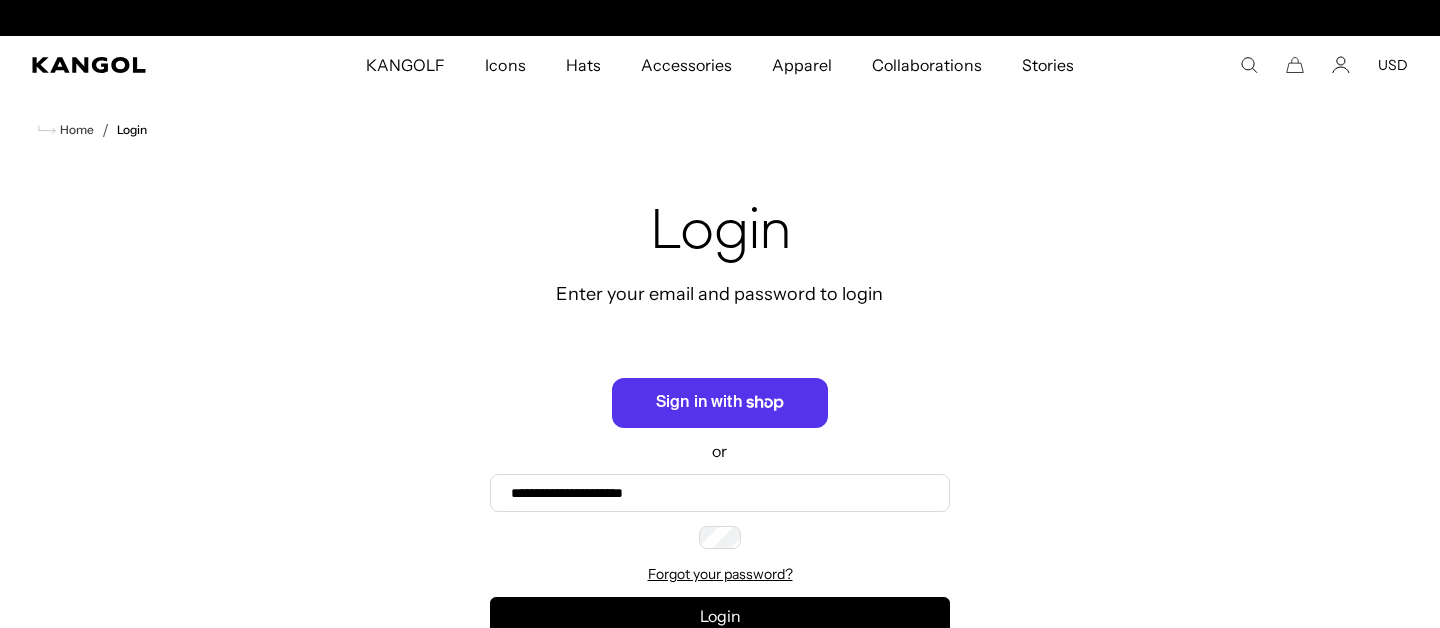 scroll, scrollTop: 0, scrollLeft: 0, axis: both 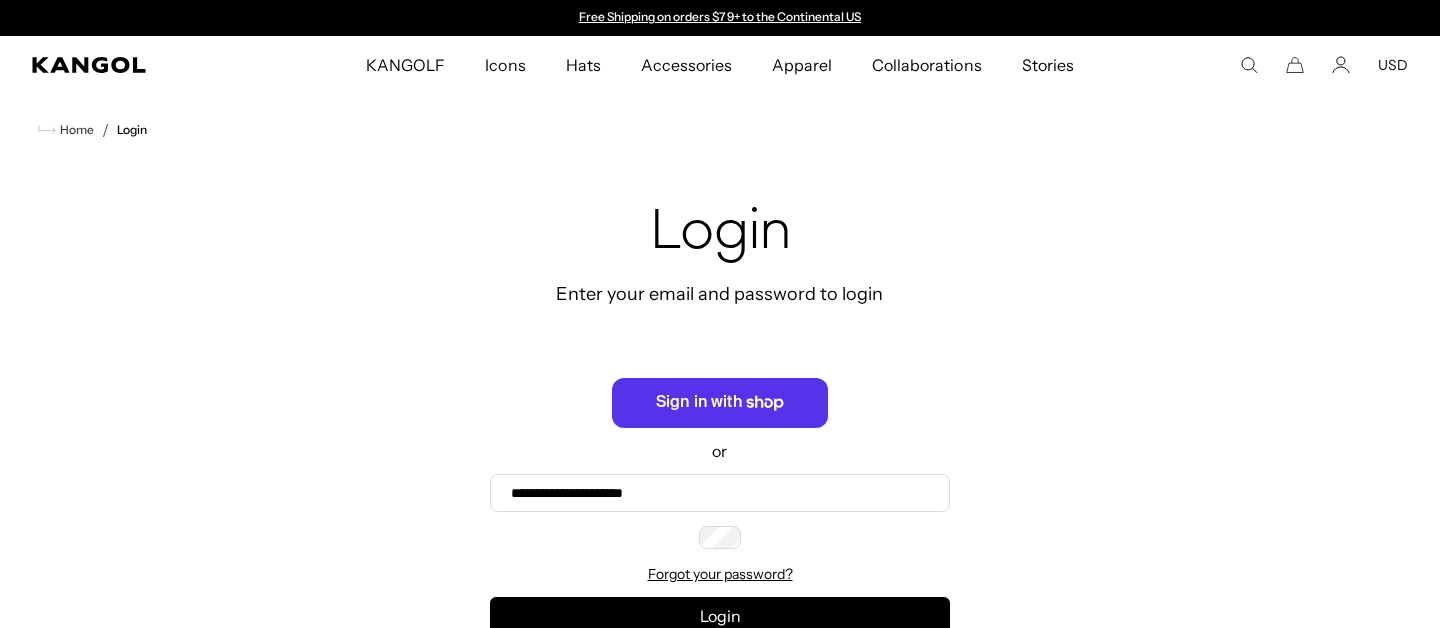 click on "Recover" at bounding box center [0, 0] 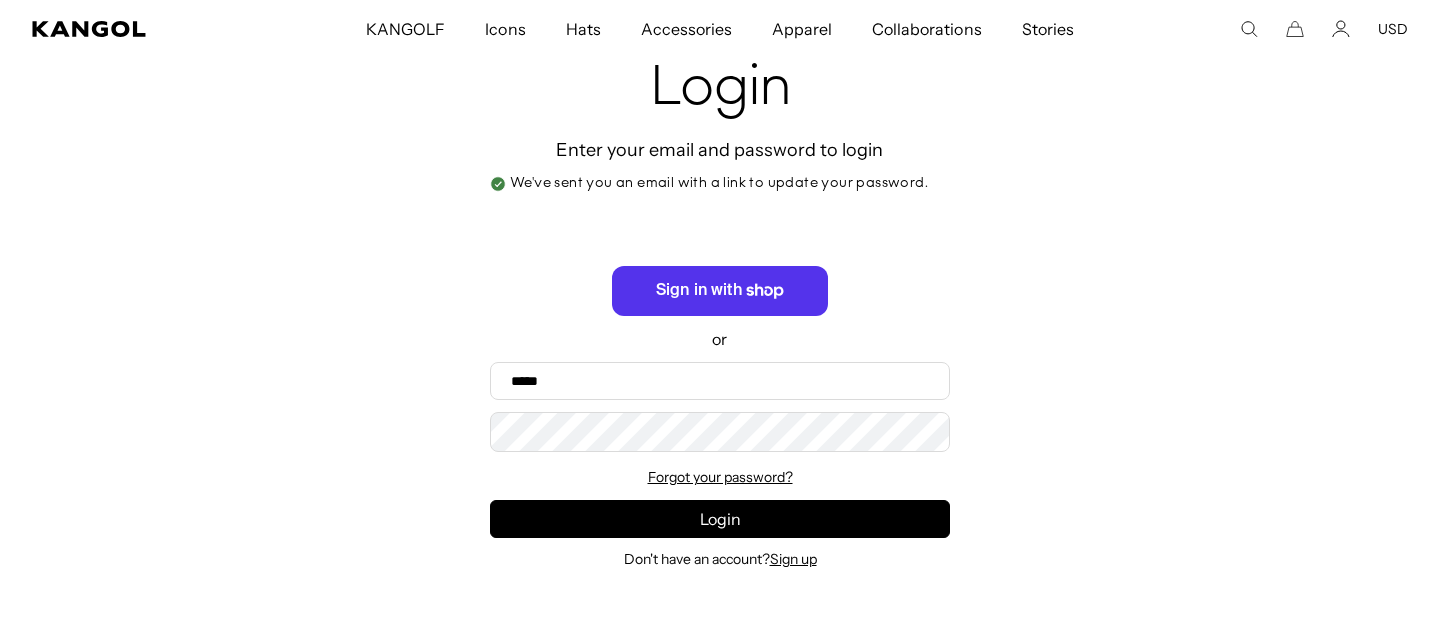 scroll, scrollTop: 138, scrollLeft: 0, axis: vertical 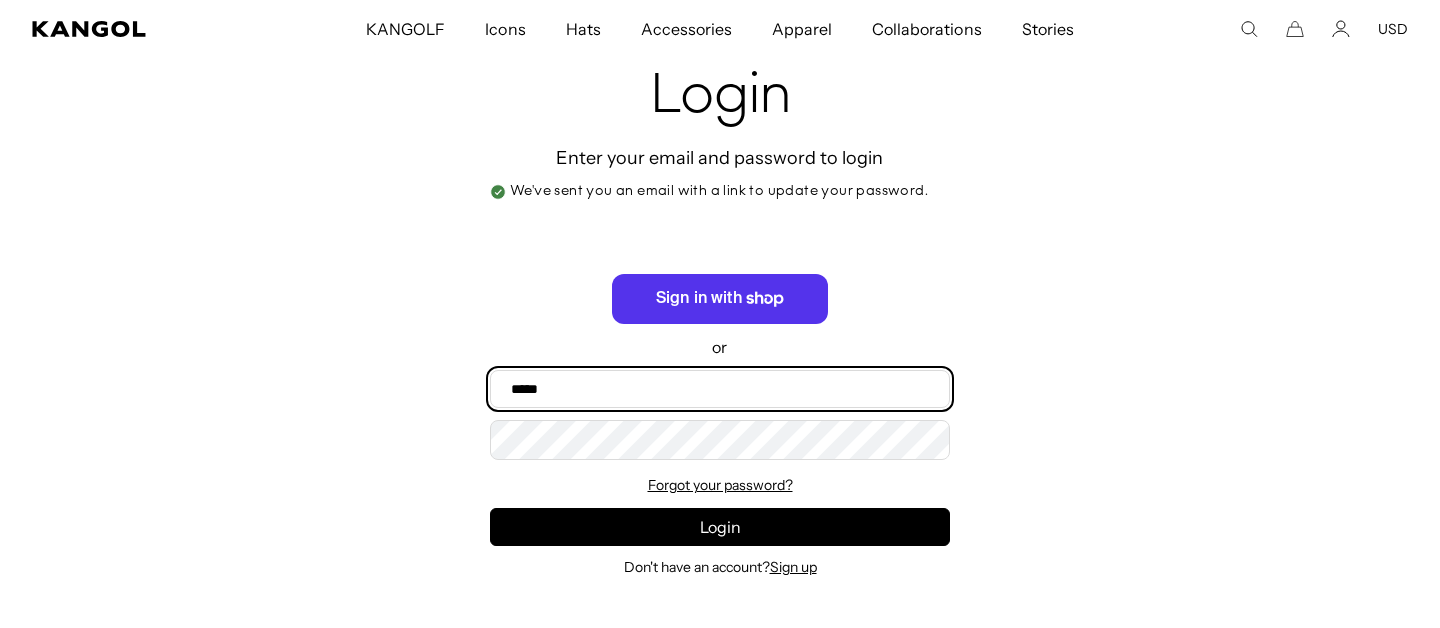 click on "Email" at bounding box center (720, 389) 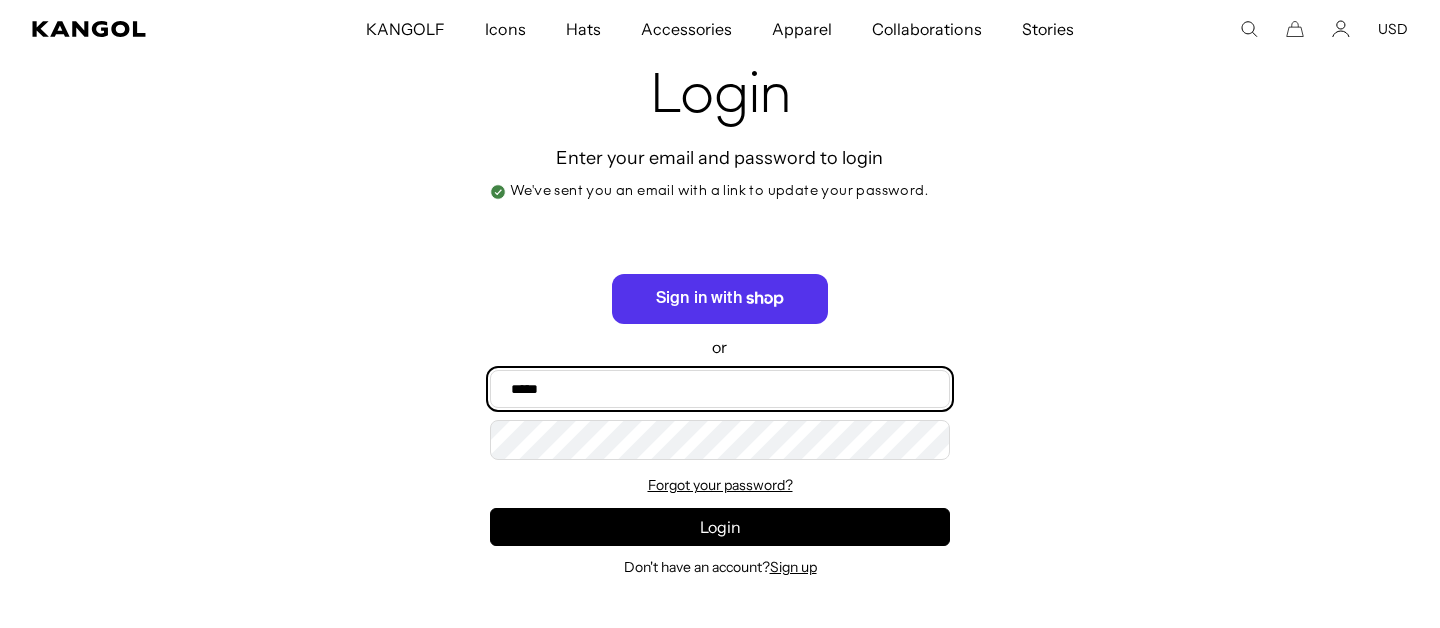 scroll, scrollTop: 0, scrollLeft: 0, axis: both 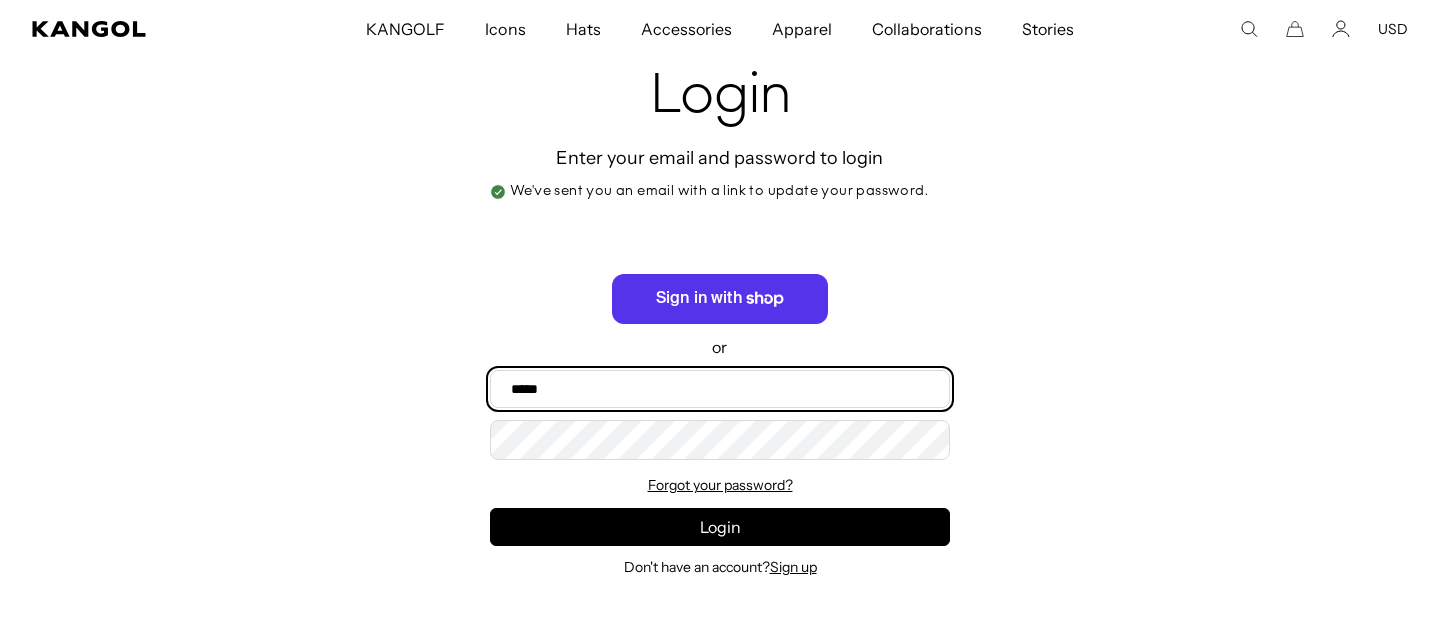 click on "Email" at bounding box center [720, 389] 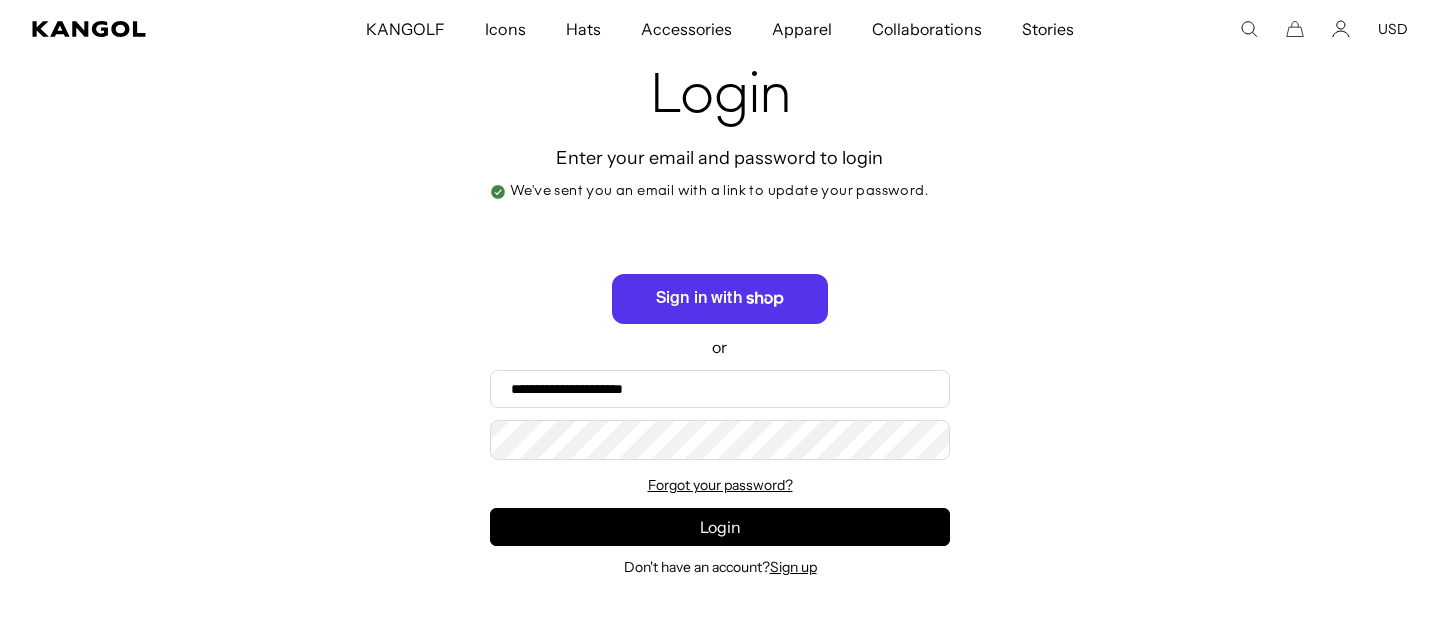 scroll, scrollTop: 0, scrollLeft: 0, axis: both 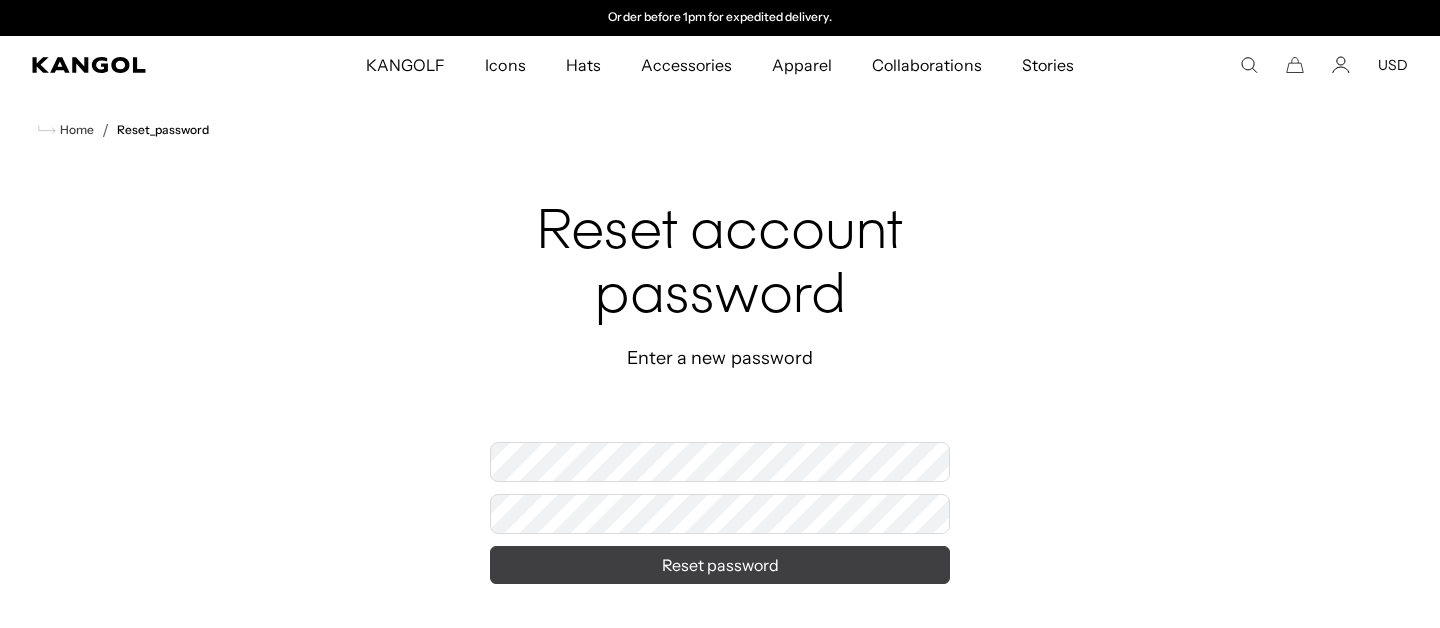 click on "Reset password" at bounding box center (720, 565) 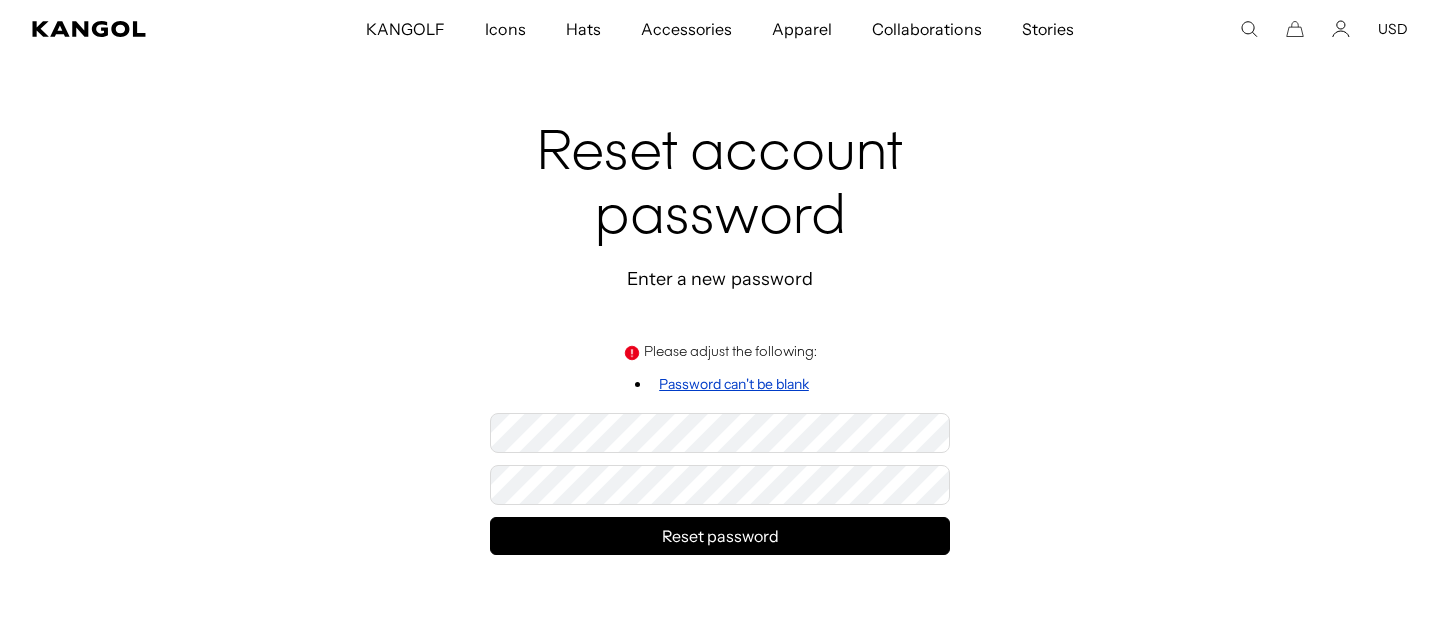 scroll, scrollTop: 75, scrollLeft: 0, axis: vertical 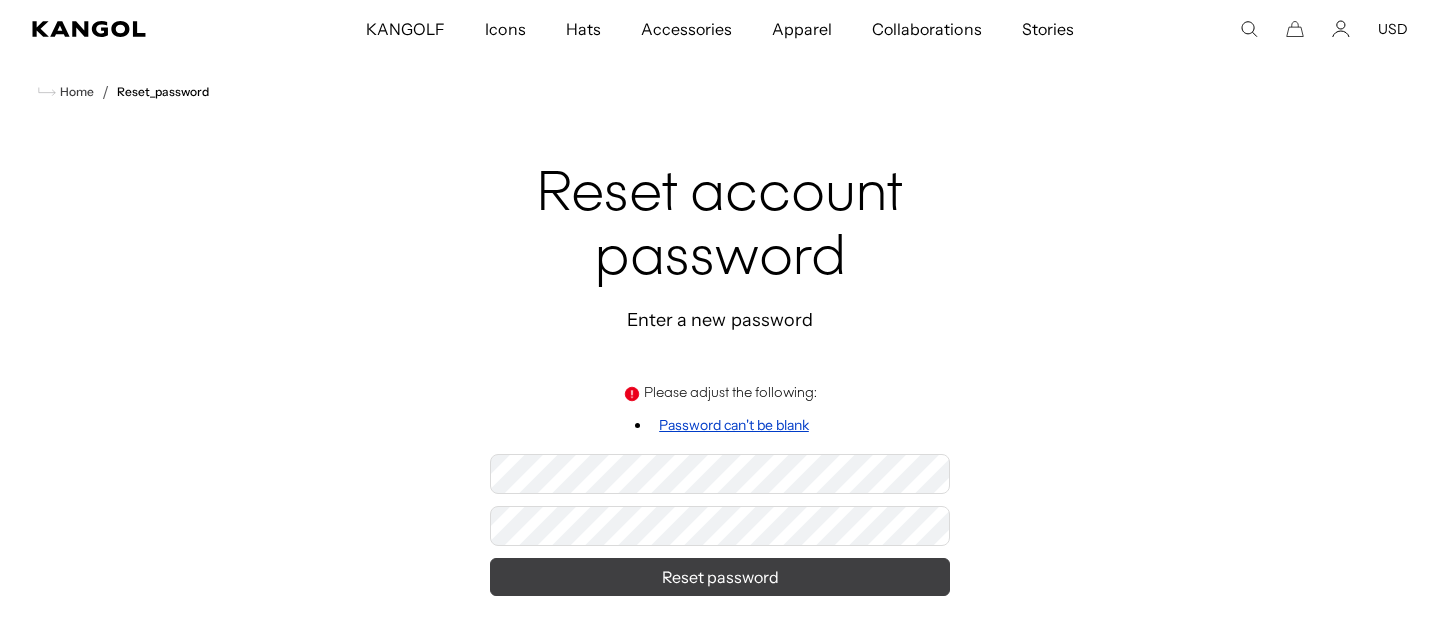 click on "Reset password" at bounding box center (720, 577) 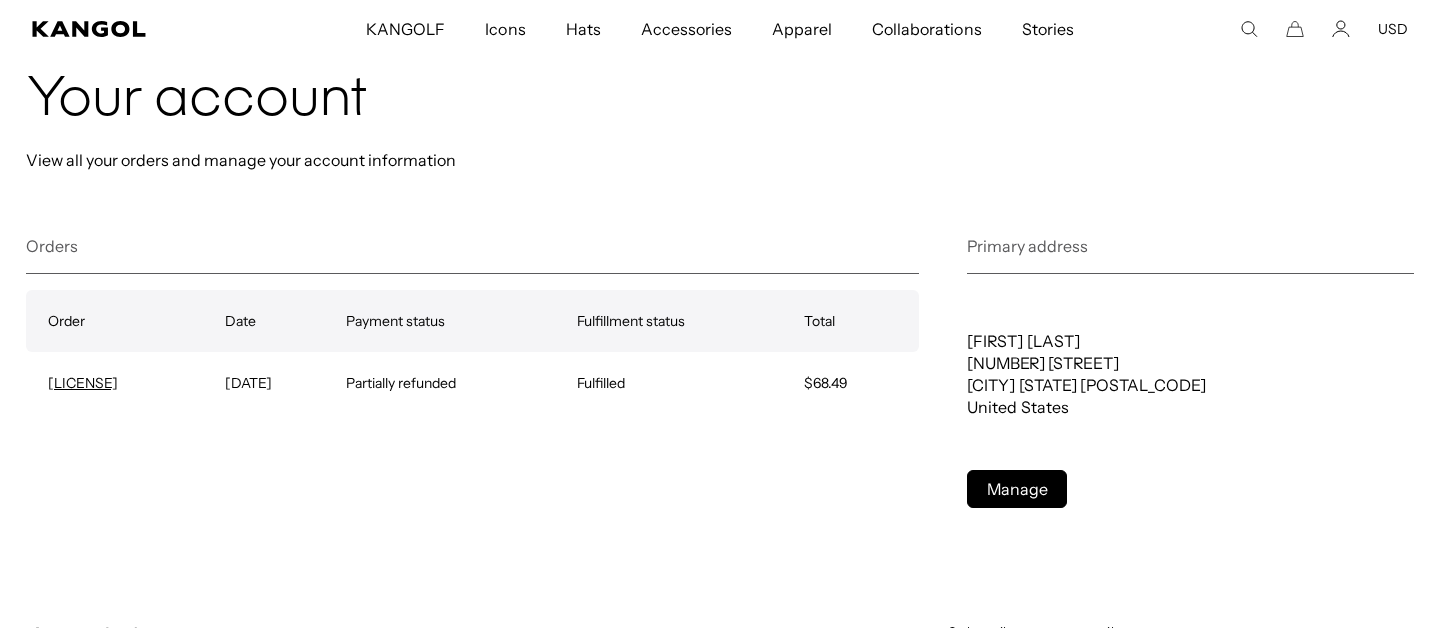 scroll, scrollTop: 203, scrollLeft: 0, axis: vertical 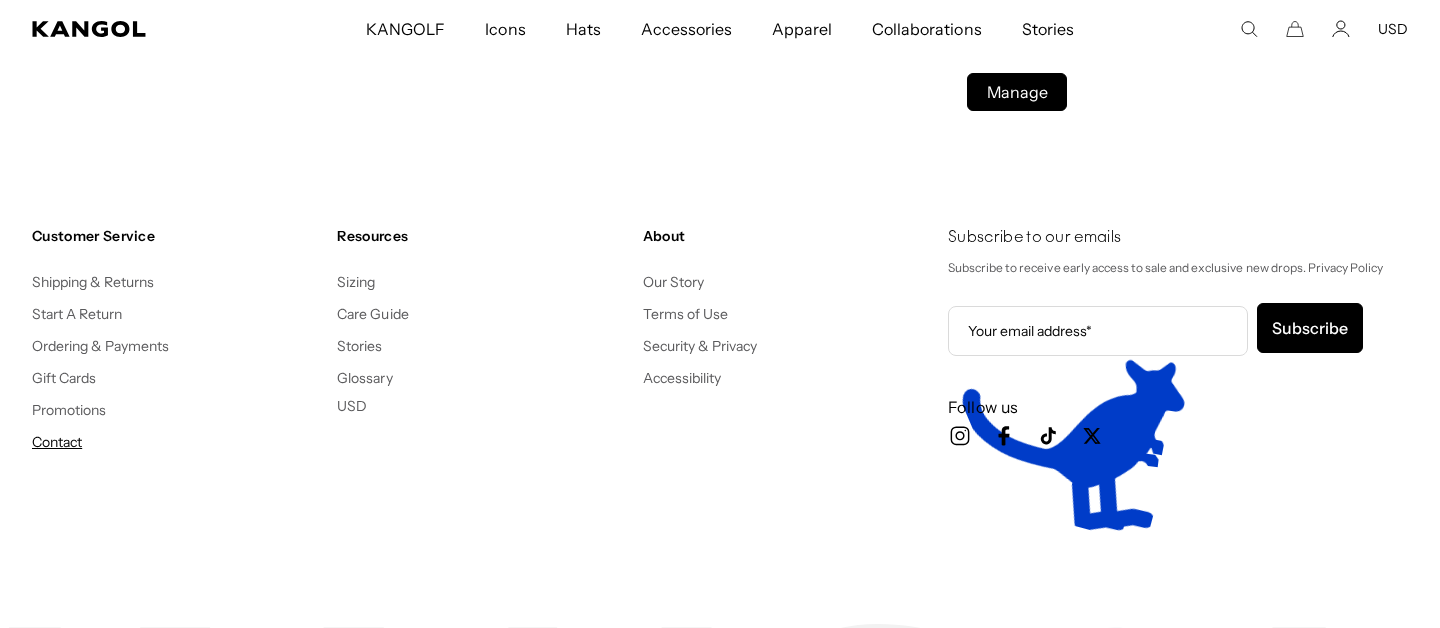 click on "Contact" at bounding box center (57, 442) 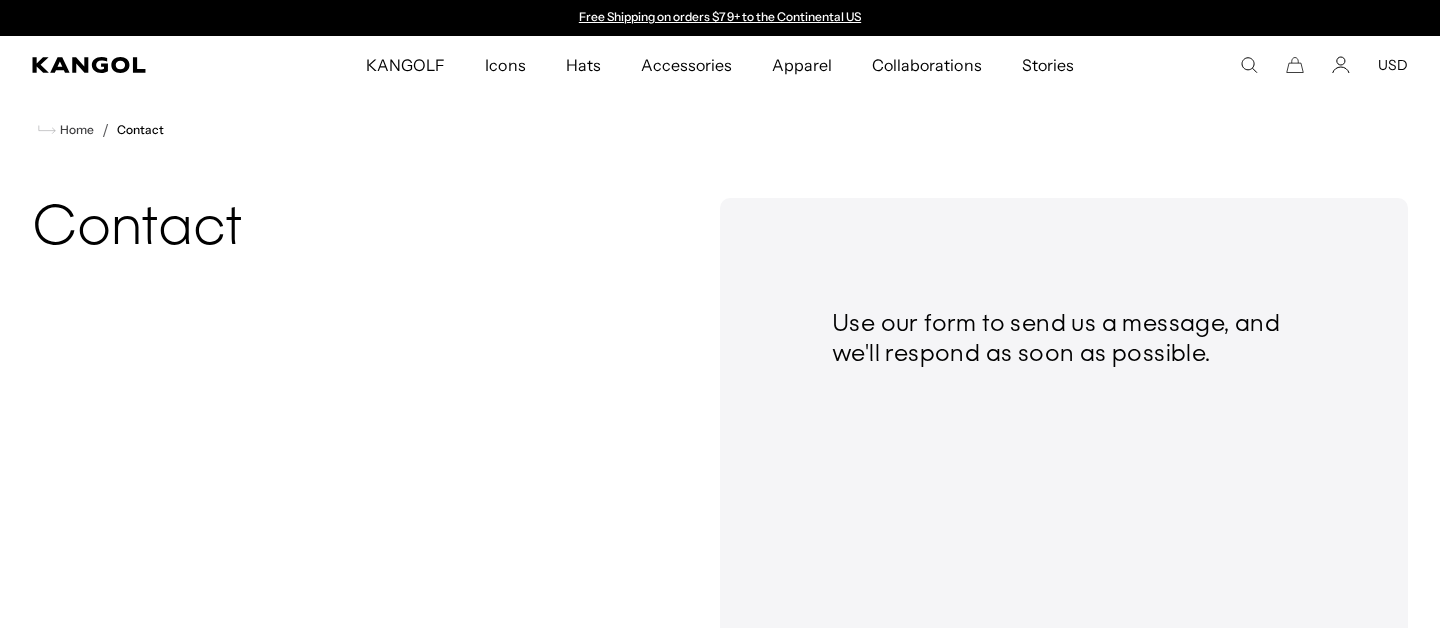 scroll, scrollTop: 0, scrollLeft: 0, axis: both 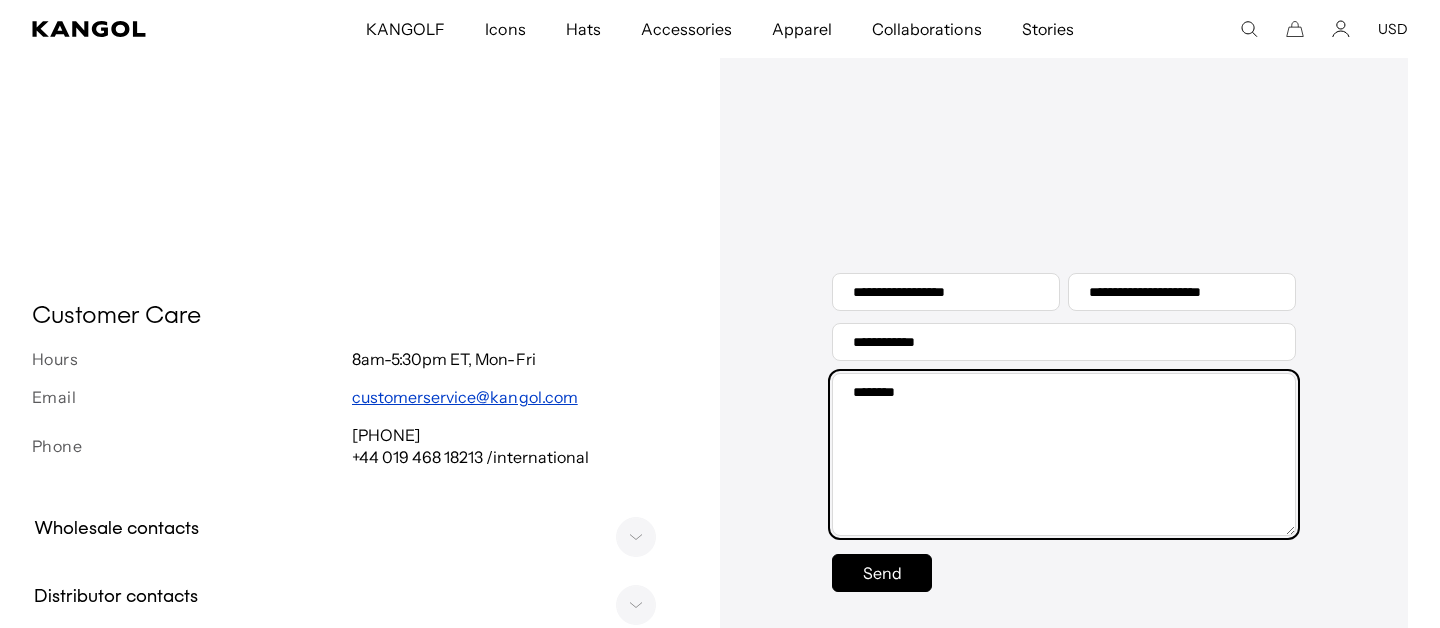 click on "Message" at bounding box center [1064, 454] 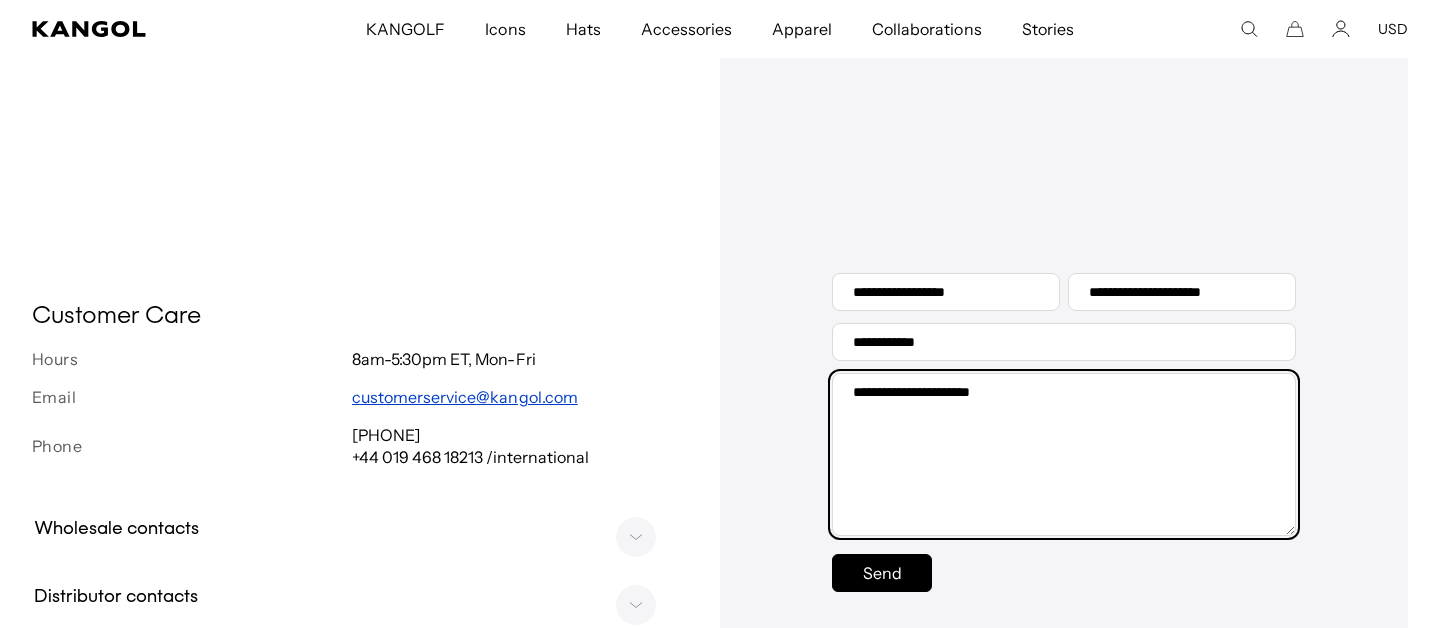 click on "**********" at bounding box center [1064, 454] 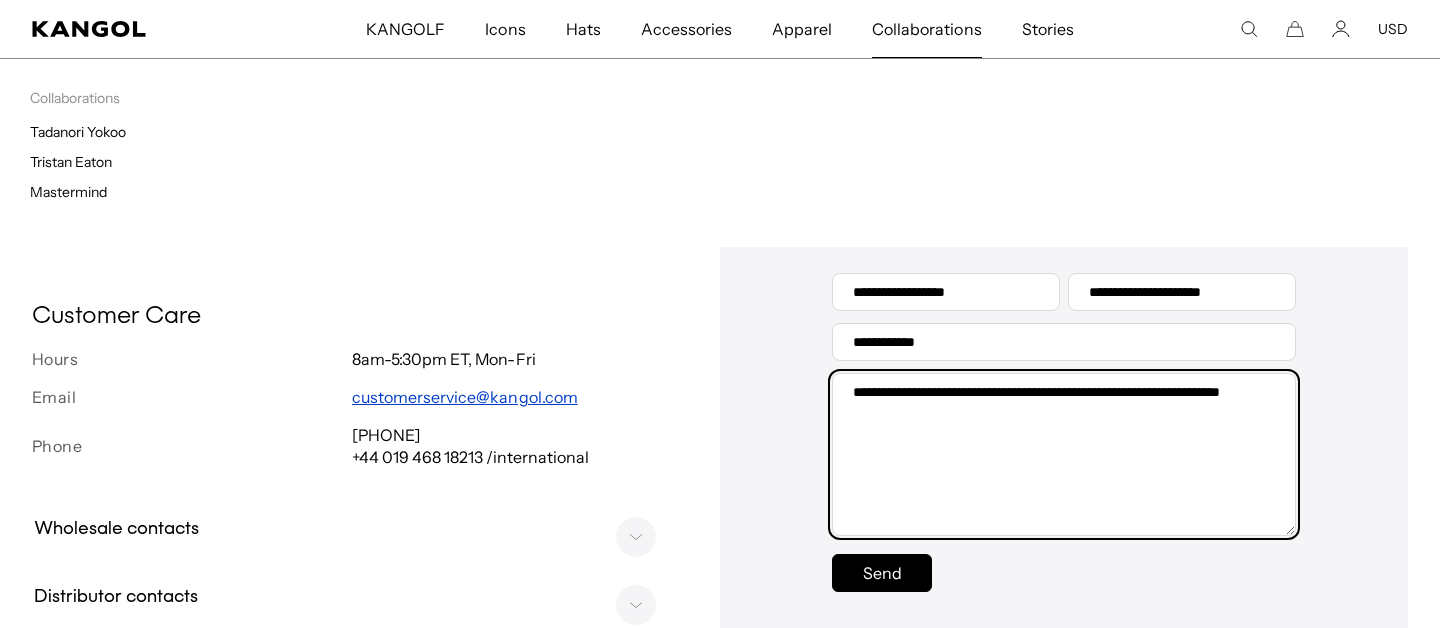 scroll, scrollTop: 0, scrollLeft: 0, axis: both 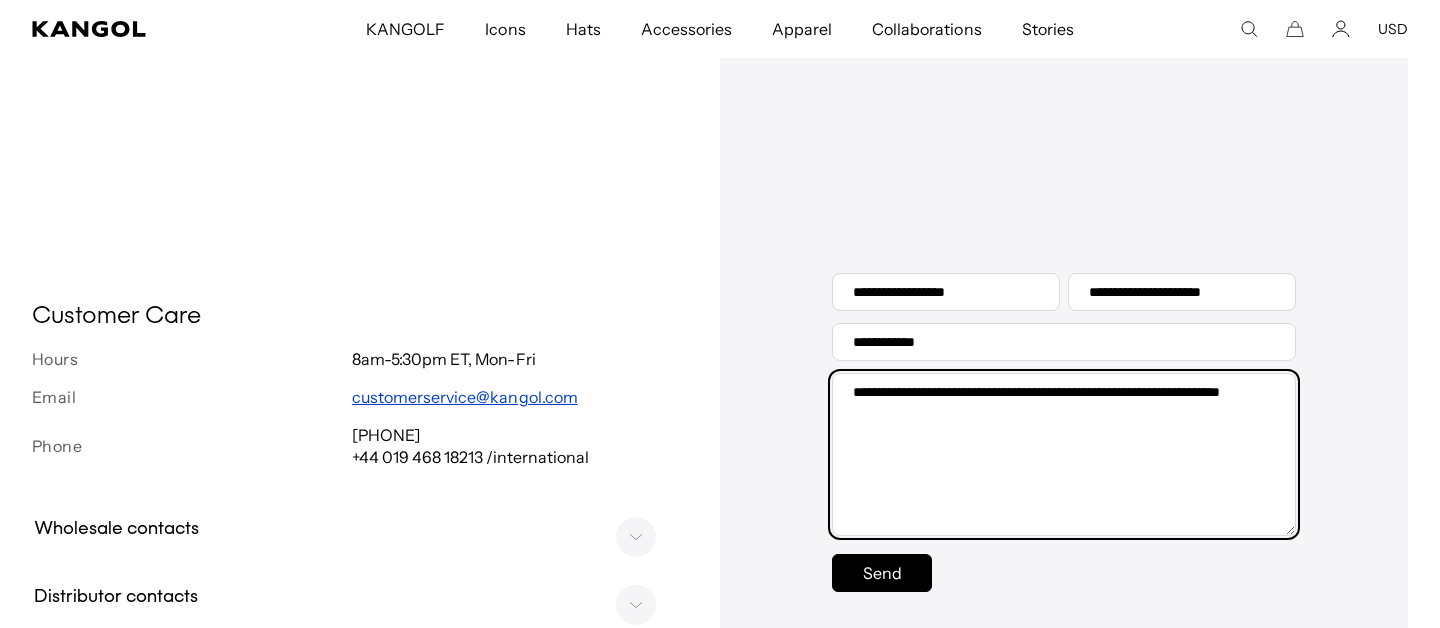paste on "**********" 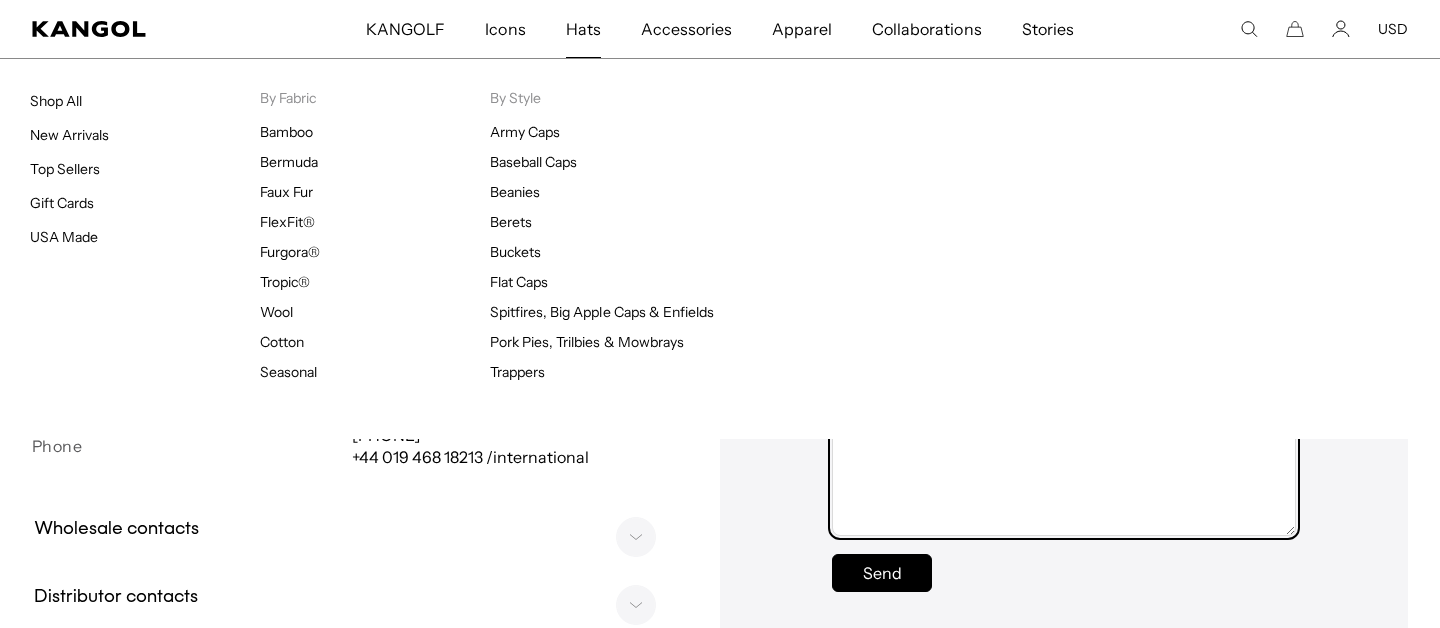 scroll, scrollTop: 0, scrollLeft: 412, axis: horizontal 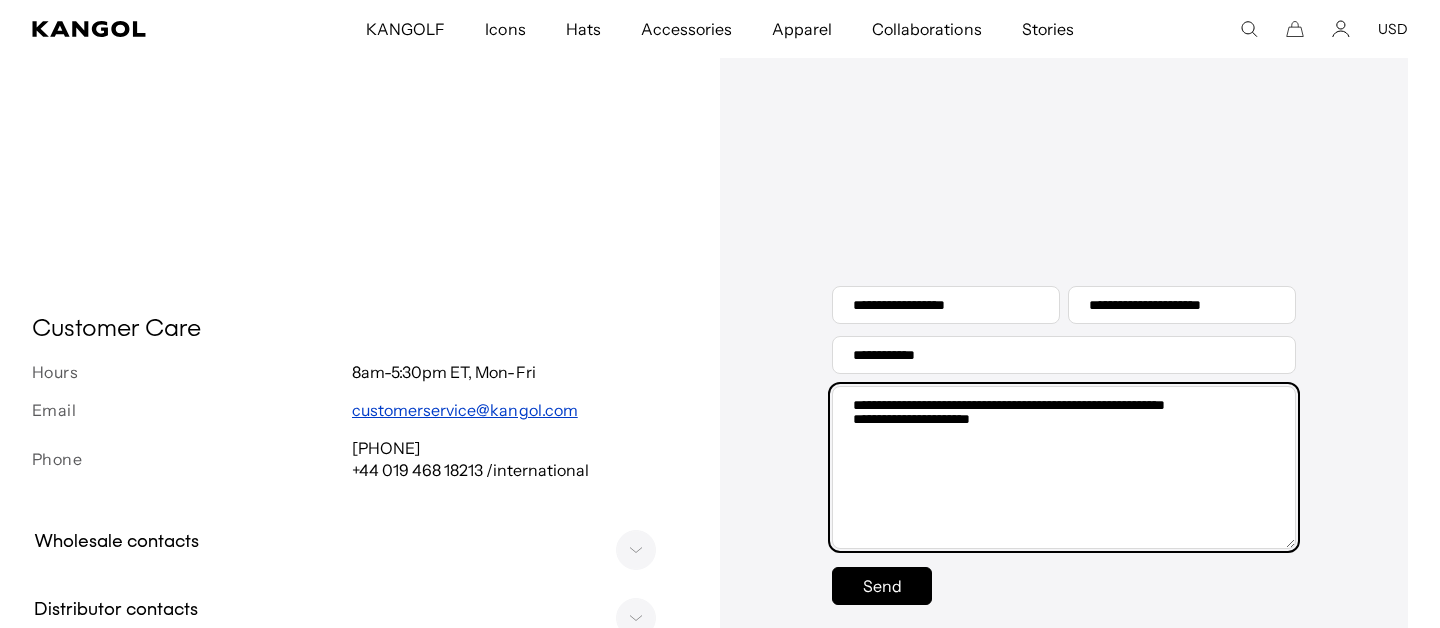 click on "**********" at bounding box center [1064, 467] 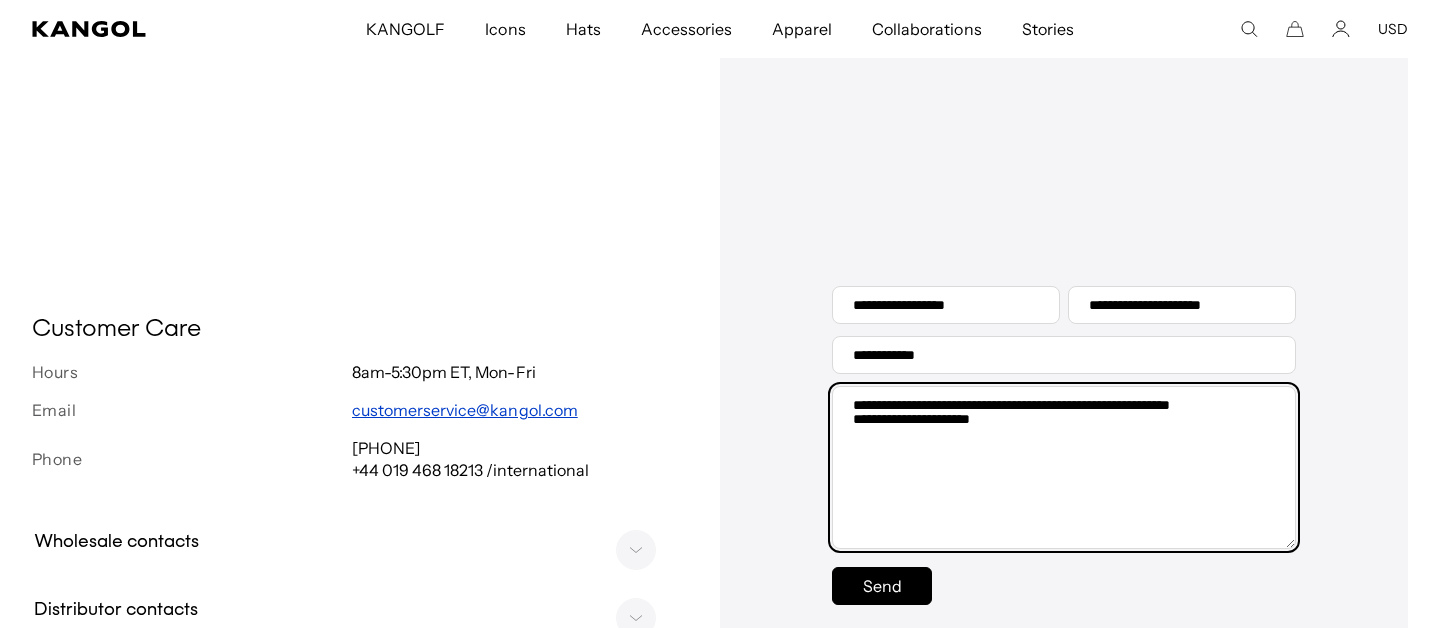 scroll, scrollTop: 0, scrollLeft: 412, axis: horizontal 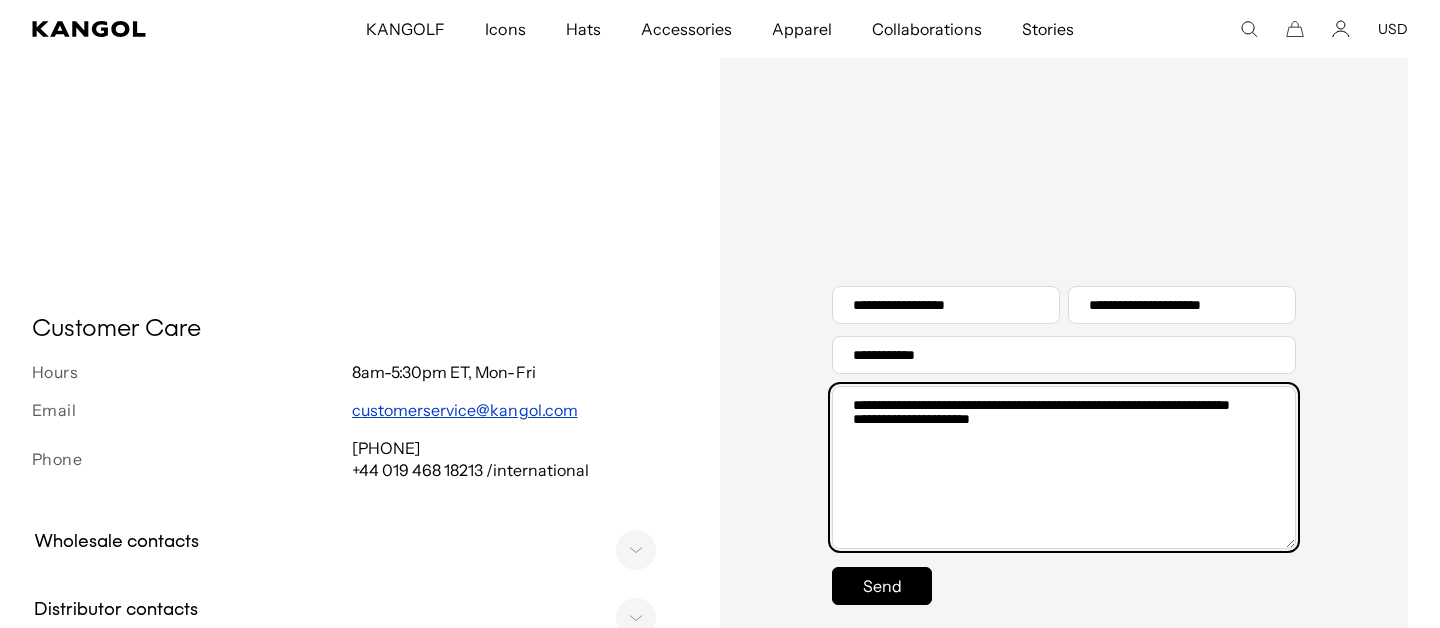click on "**********" at bounding box center (1064, 467) 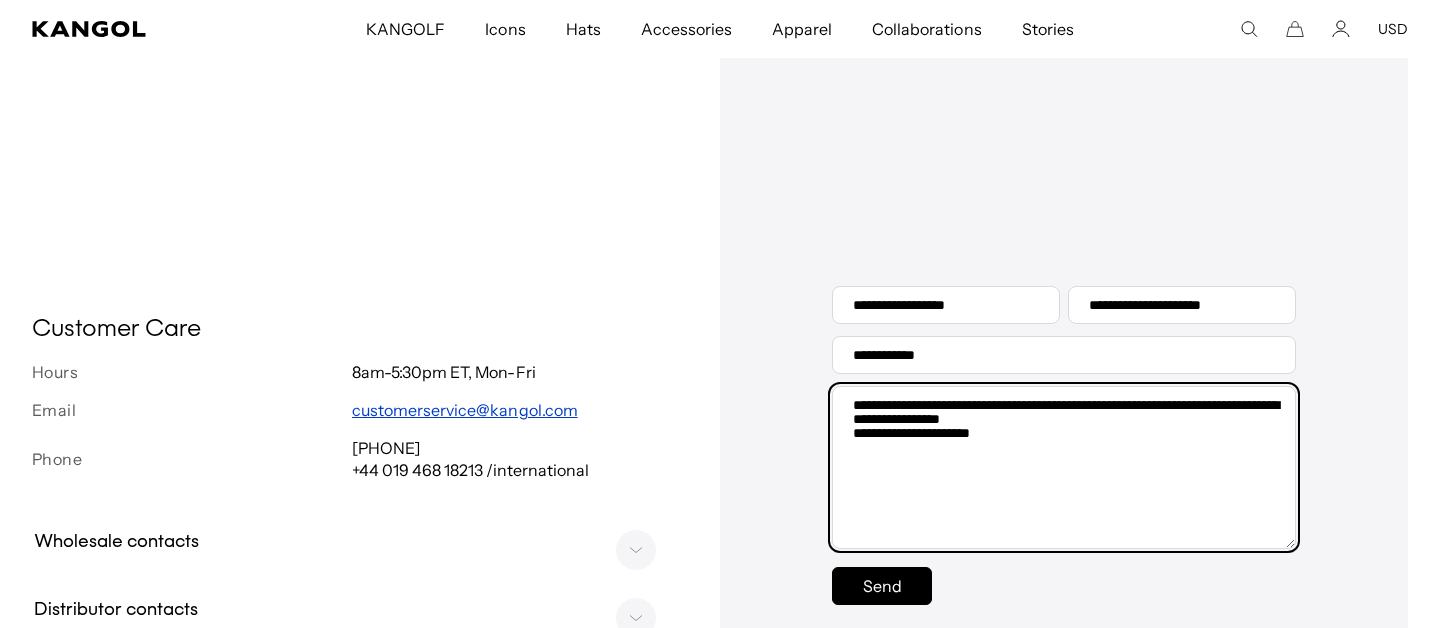 scroll, scrollTop: 0, scrollLeft: 412, axis: horizontal 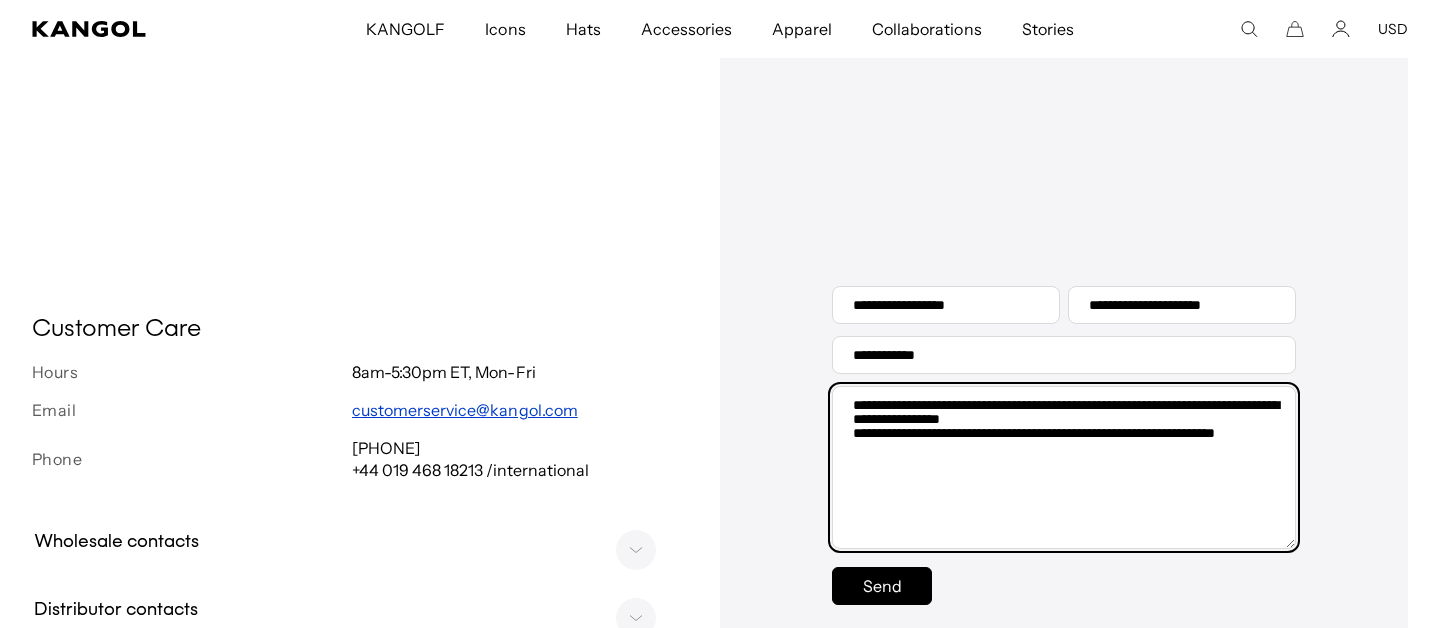 paste on "**********" 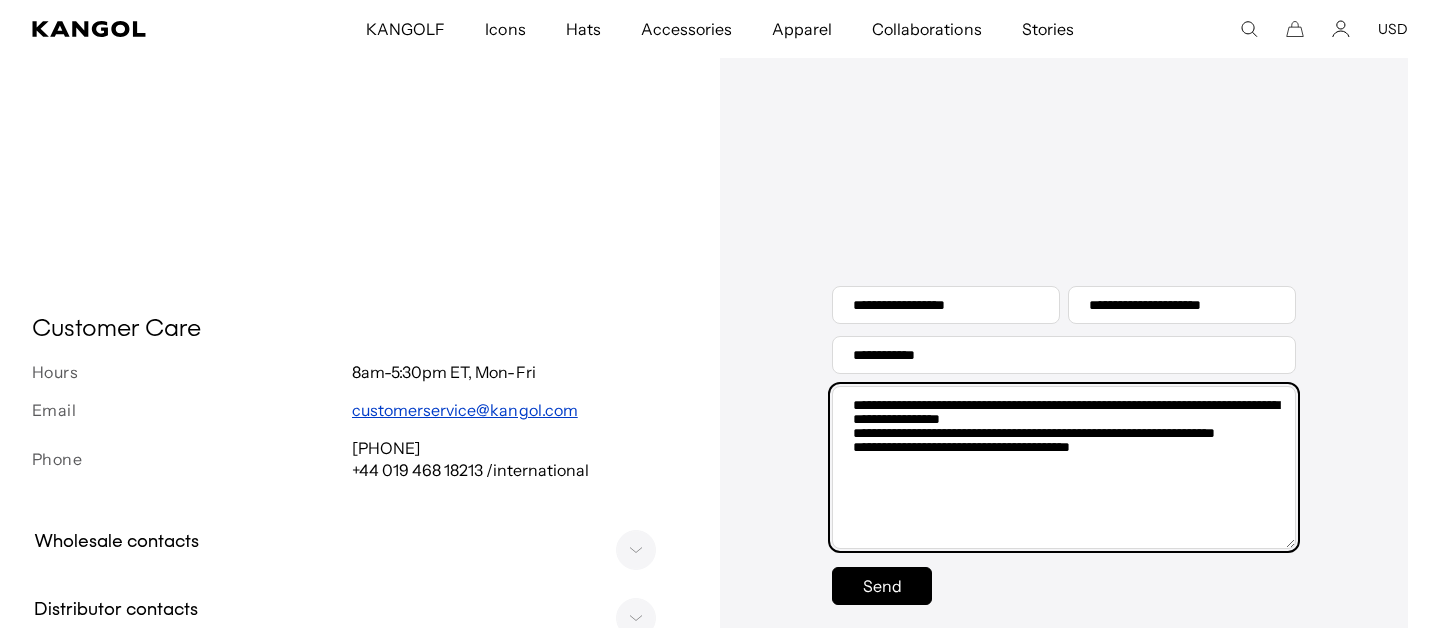 scroll, scrollTop: 0, scrollLeft: 412, axis: horizontal 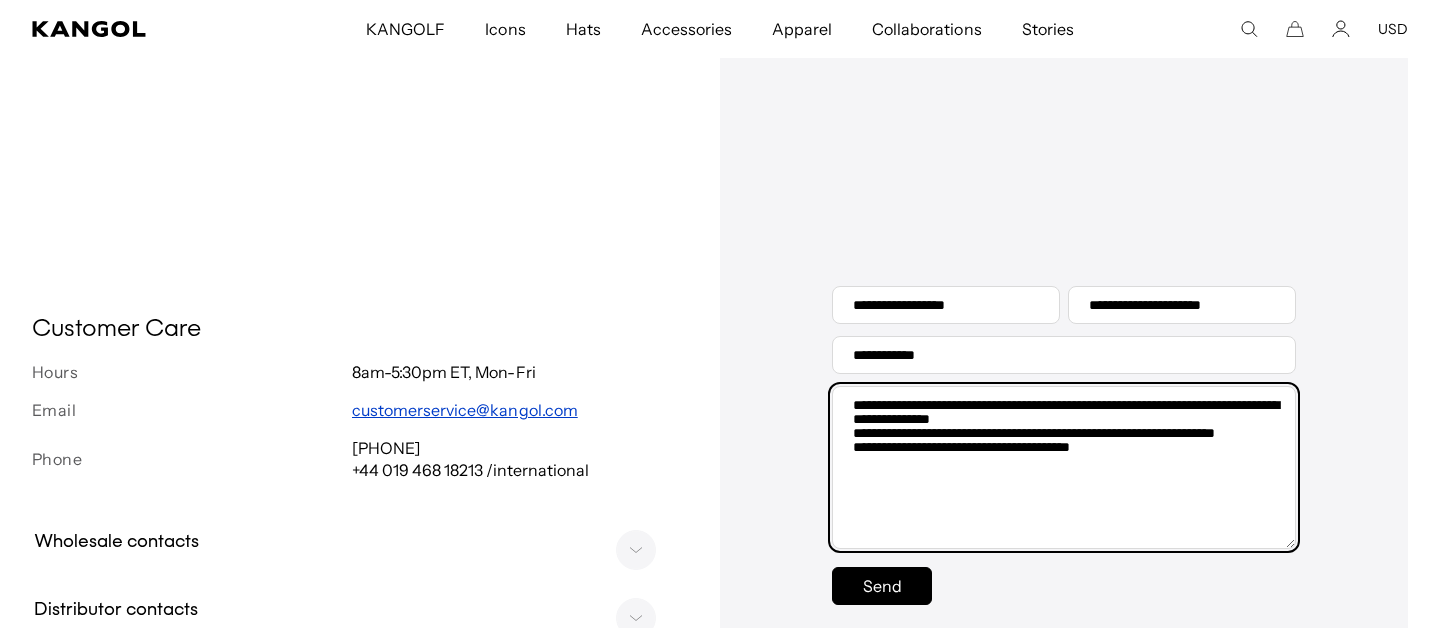click on "**********" at bounding box center [1064, 467] 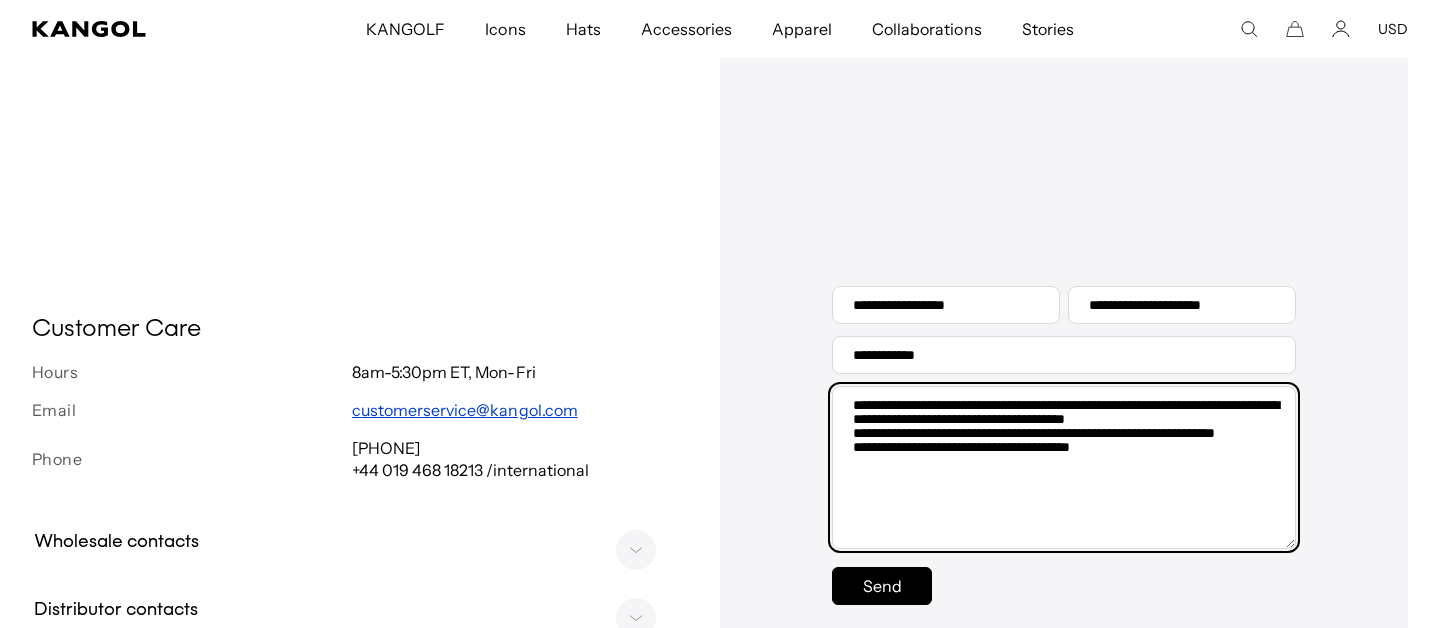 scroll, scrollTop: 0, scrollLeft: 0, axis: both 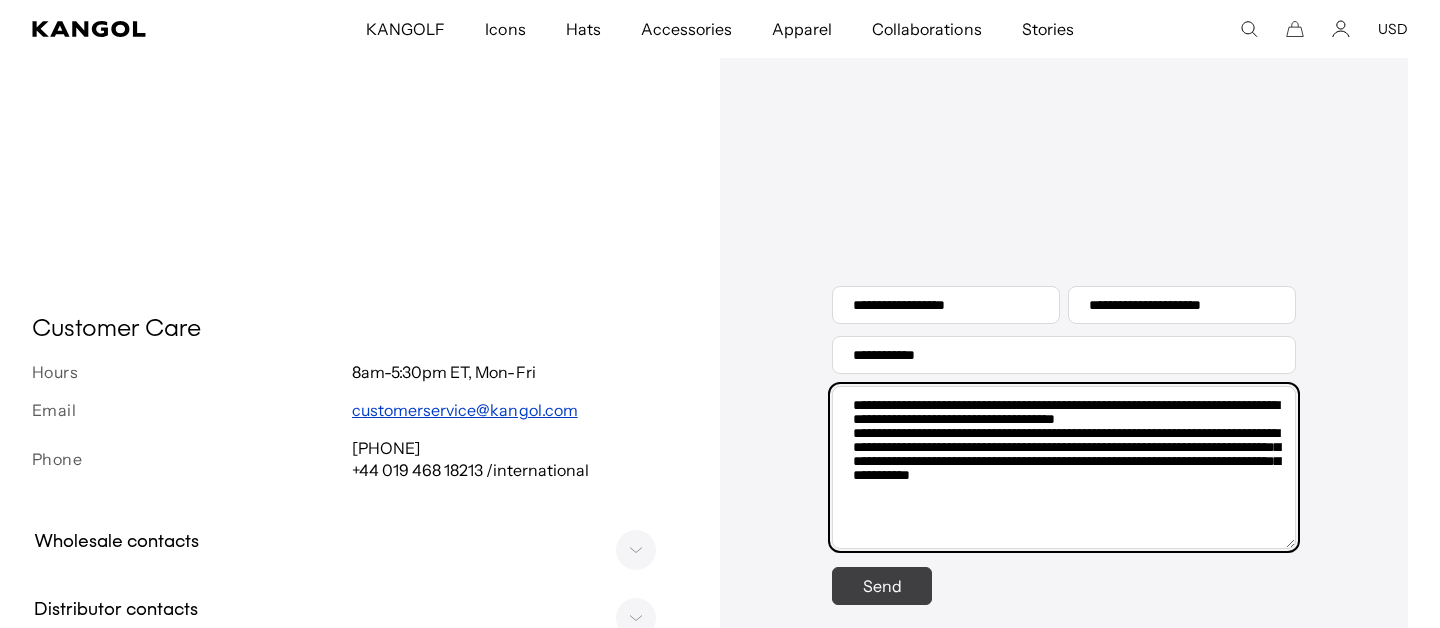 type on "**********" 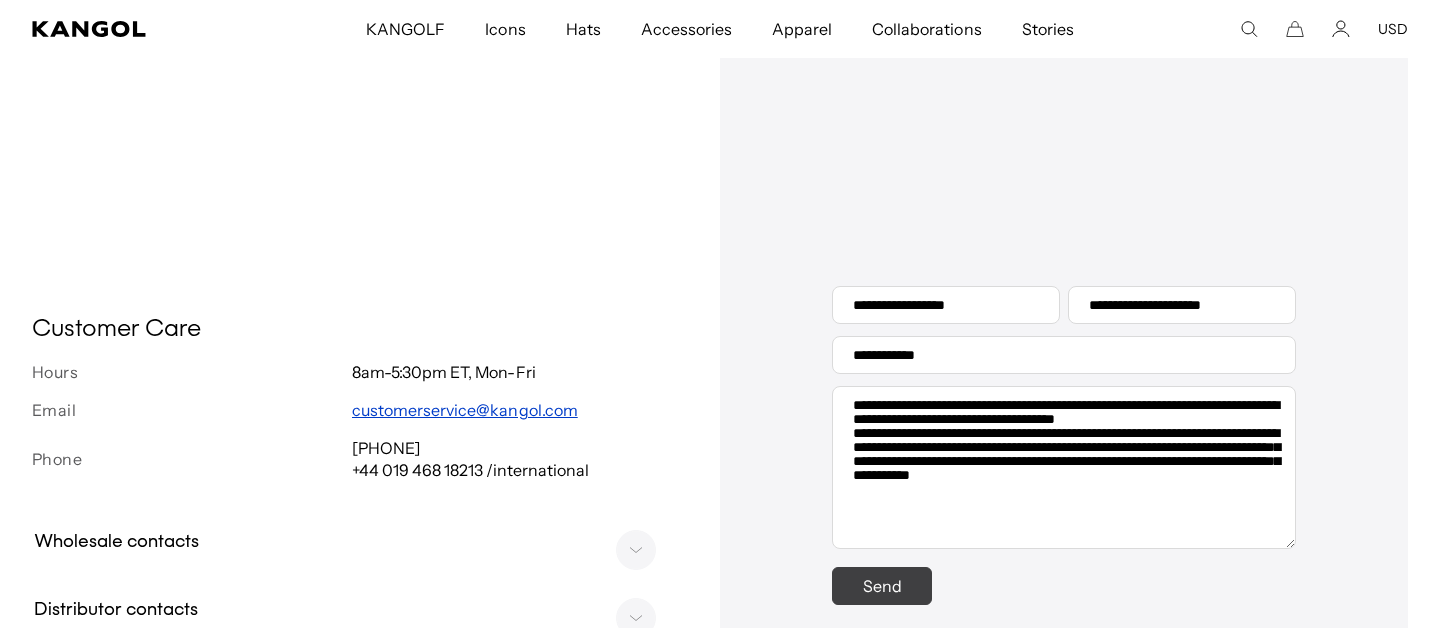 click on "Send" at bounding box center (882, 586) 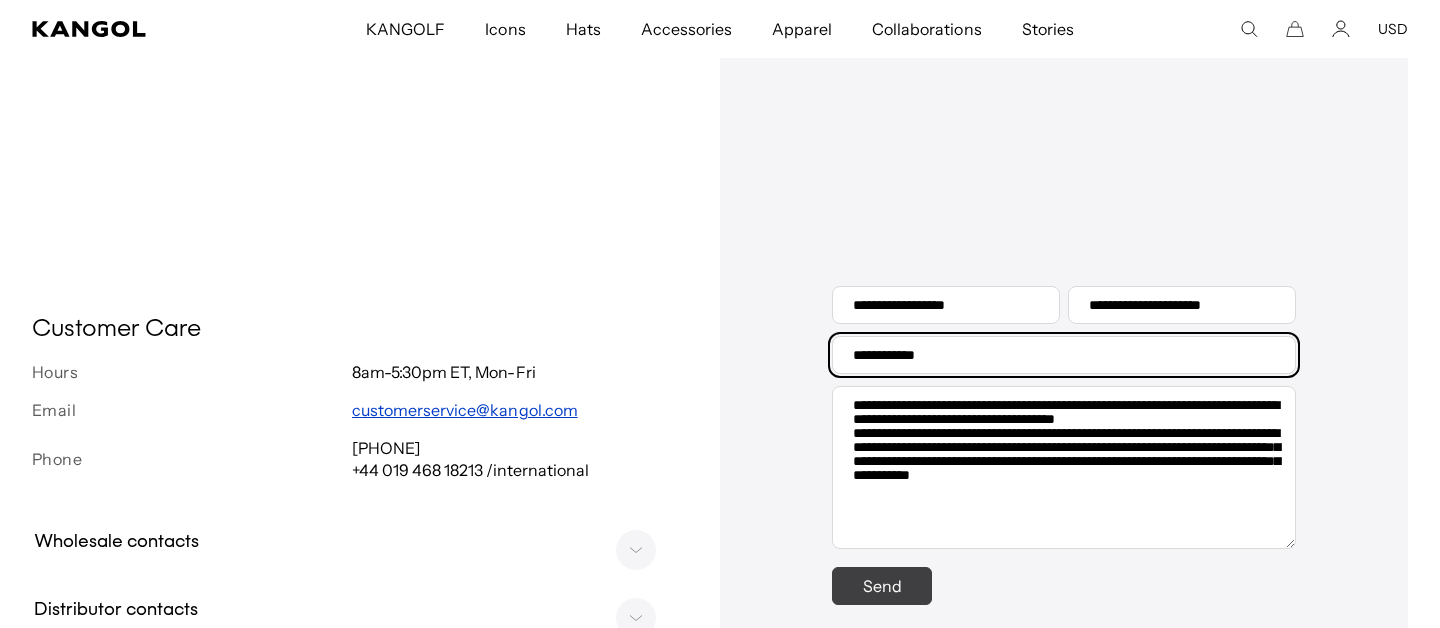 scroll, scrollTop: 0, scrollLeft: 0, axis: both 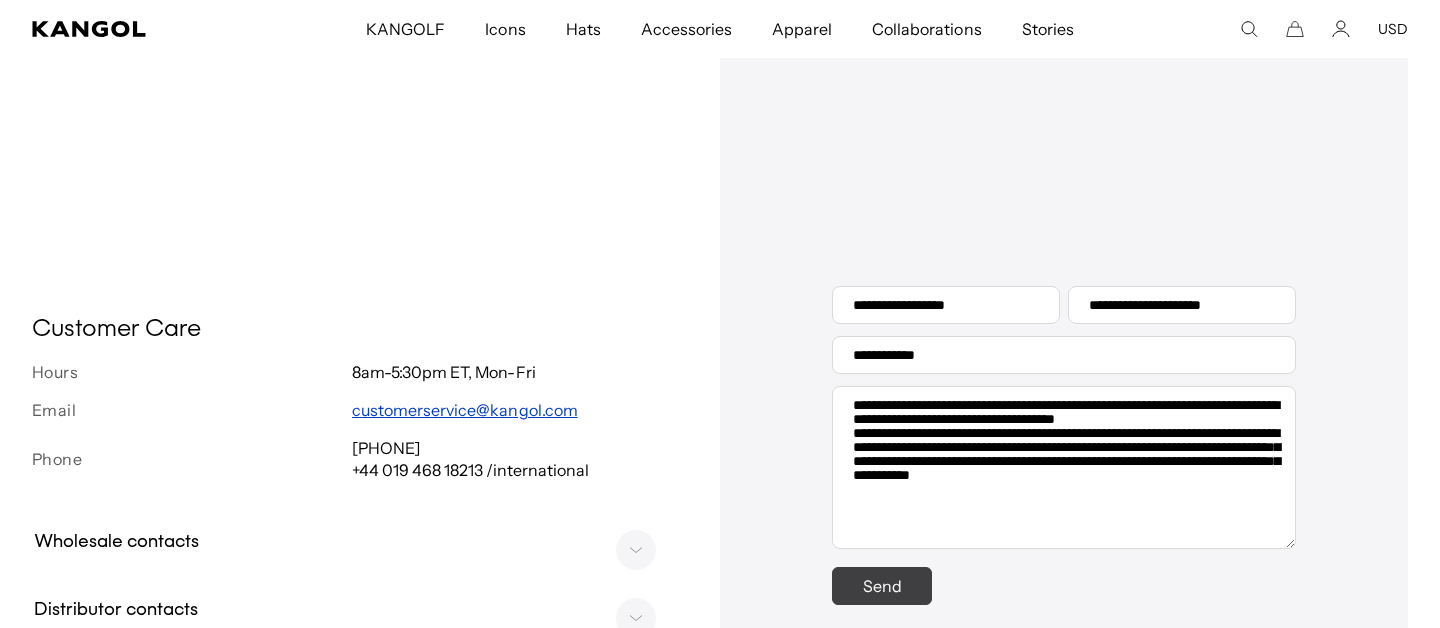 click on "Send" at bounding box center (882, 586) 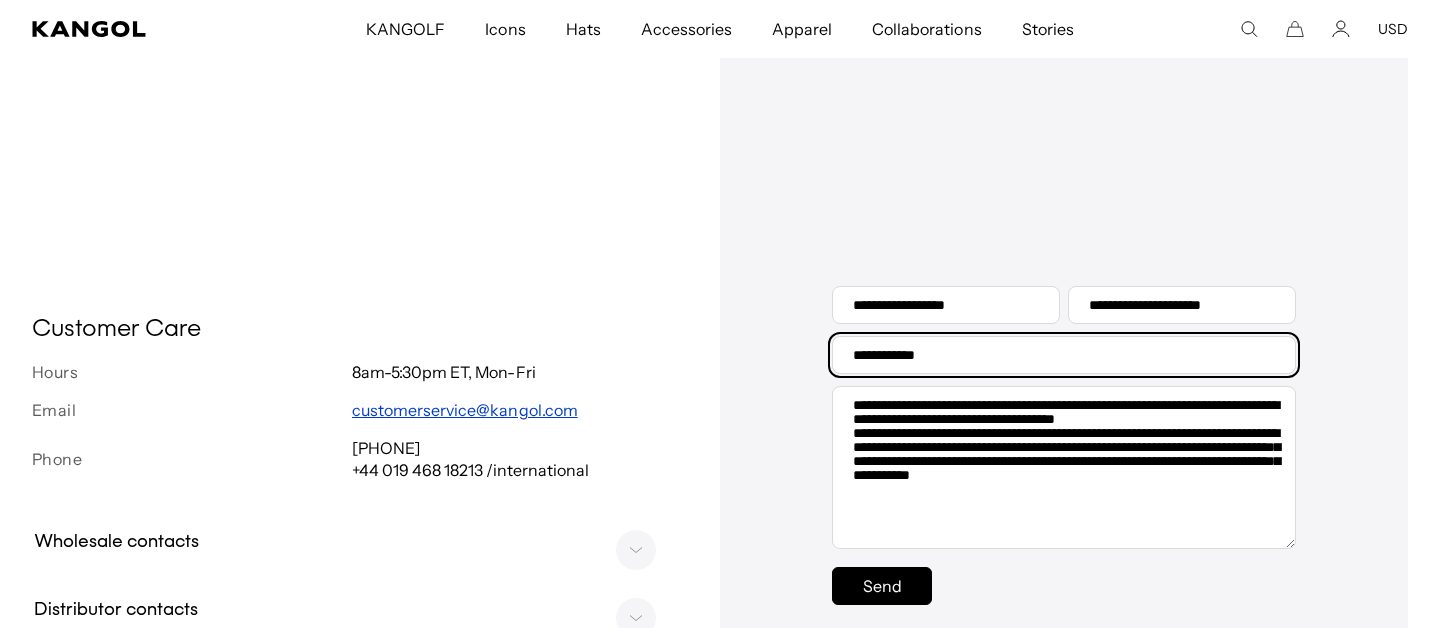 scroll, scrollTop: 0, scrollLeft: 0, axis: both 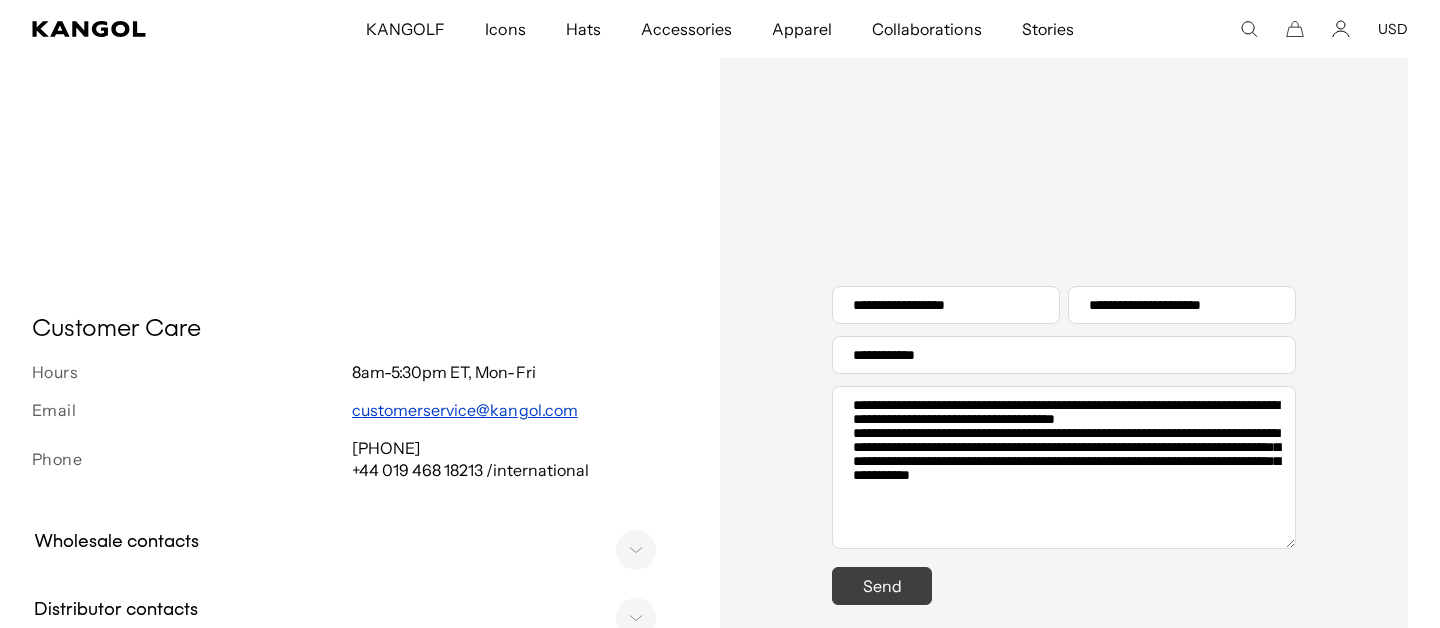 click on "Send" at bounding box center [882, 586] 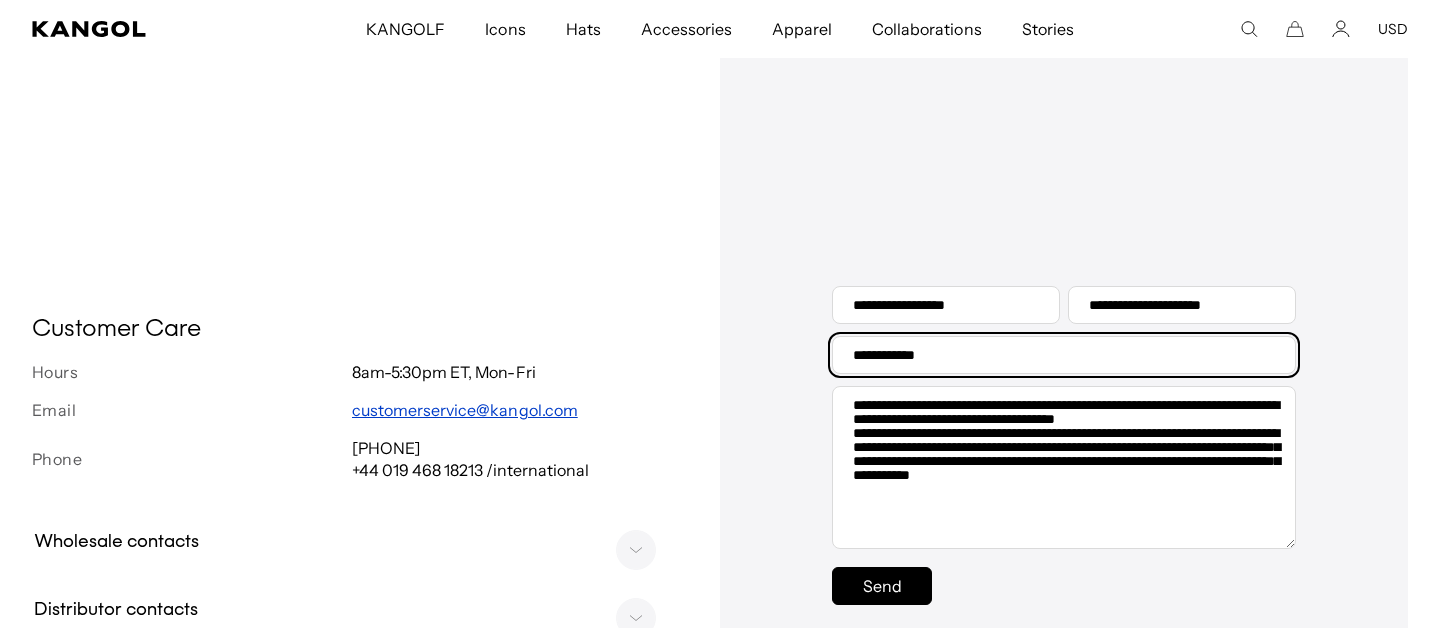 scroll, scrollTop: 0, scrollLeft: 412, axis: horizontal 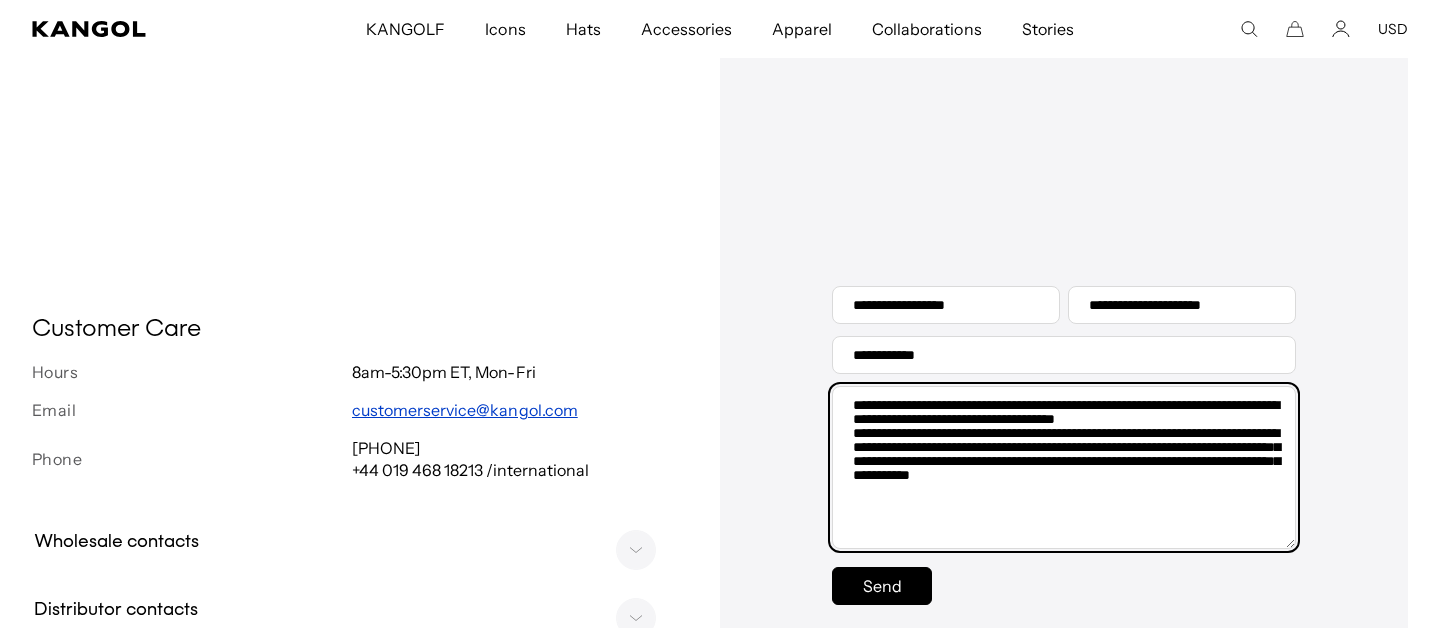 click on "**********" at bounding box center (1064, 467) 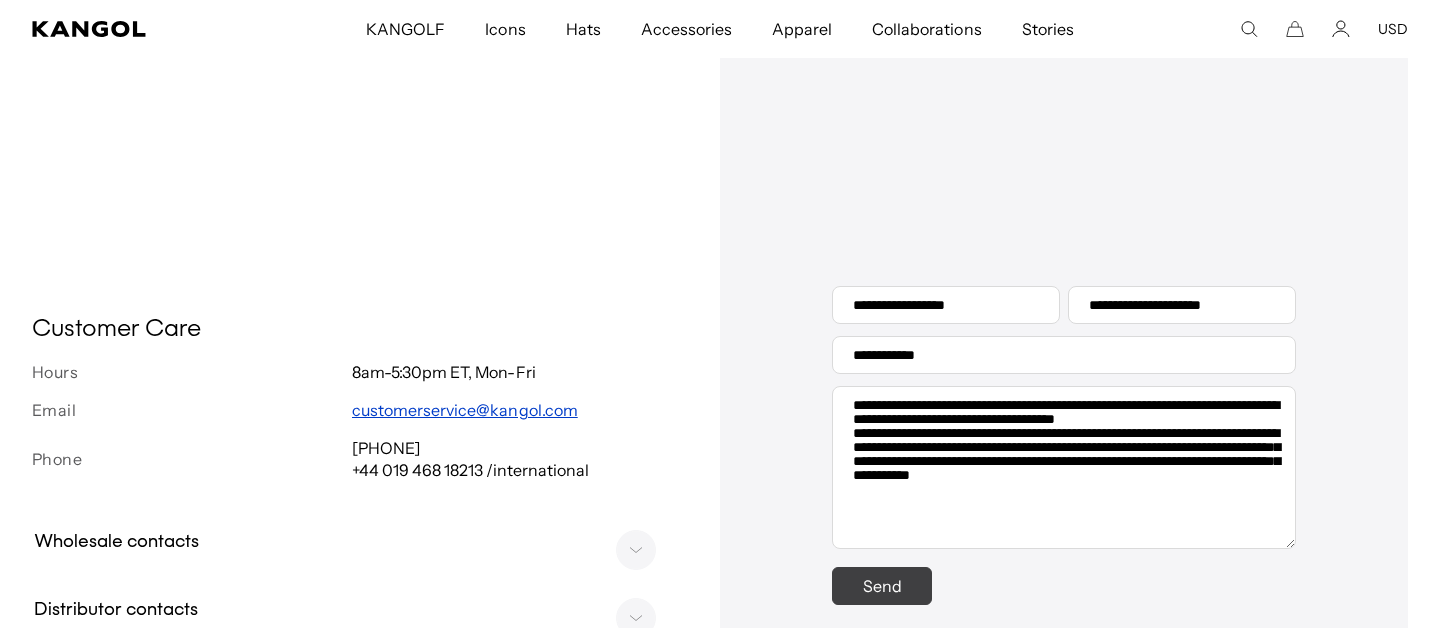 click on "Send" at bounding box center [882, 586] 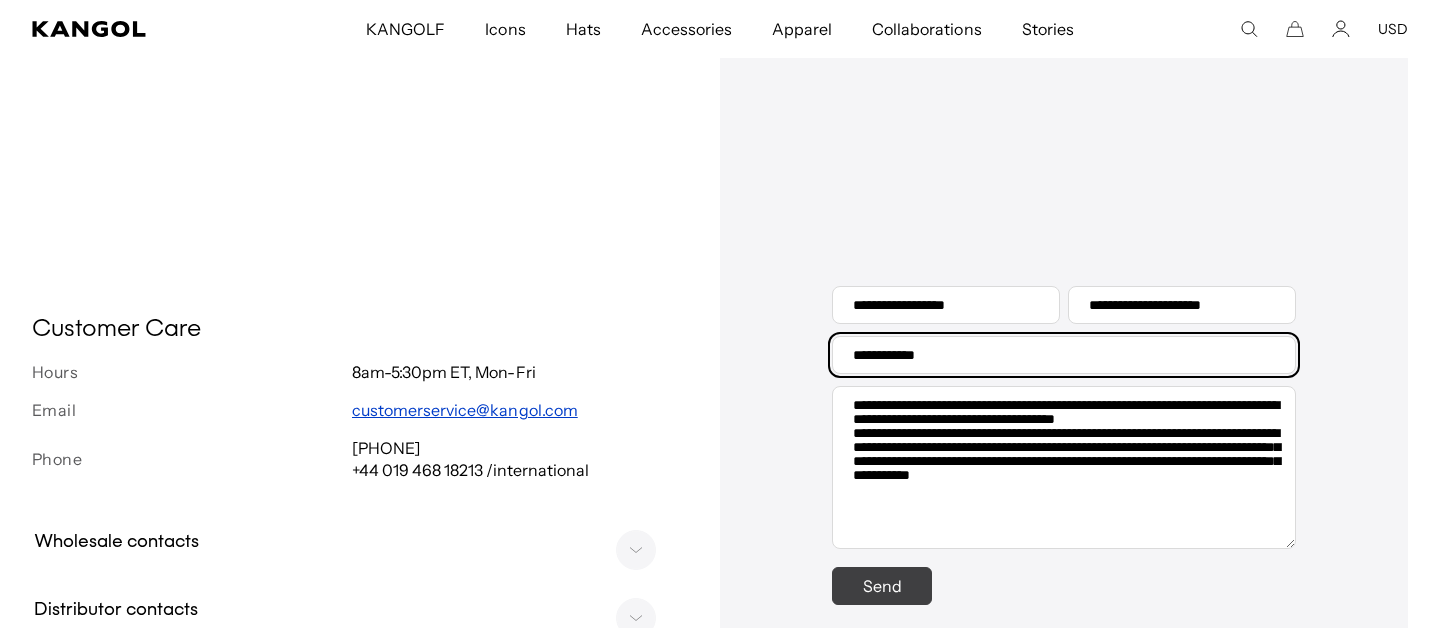 scroll, scrollTop: 0, scrollLeft: 412, axis: horizontal 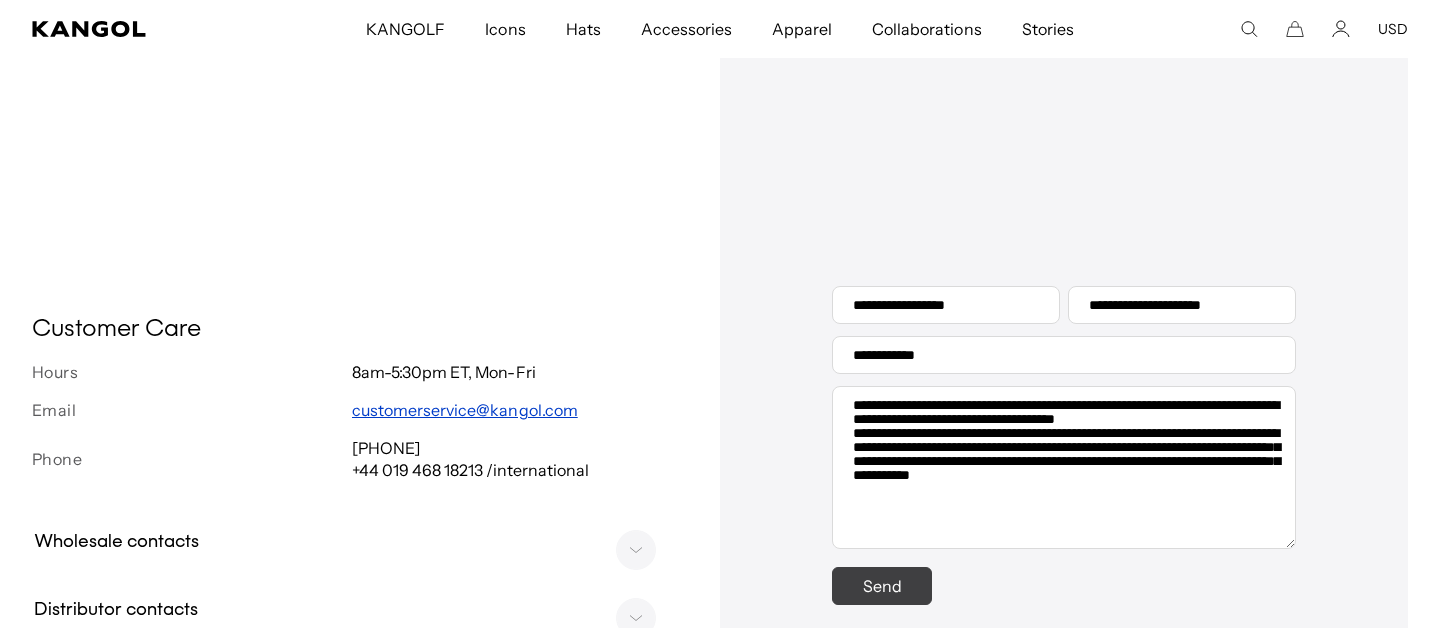 click on "Send" at bounding box center (882, 586) 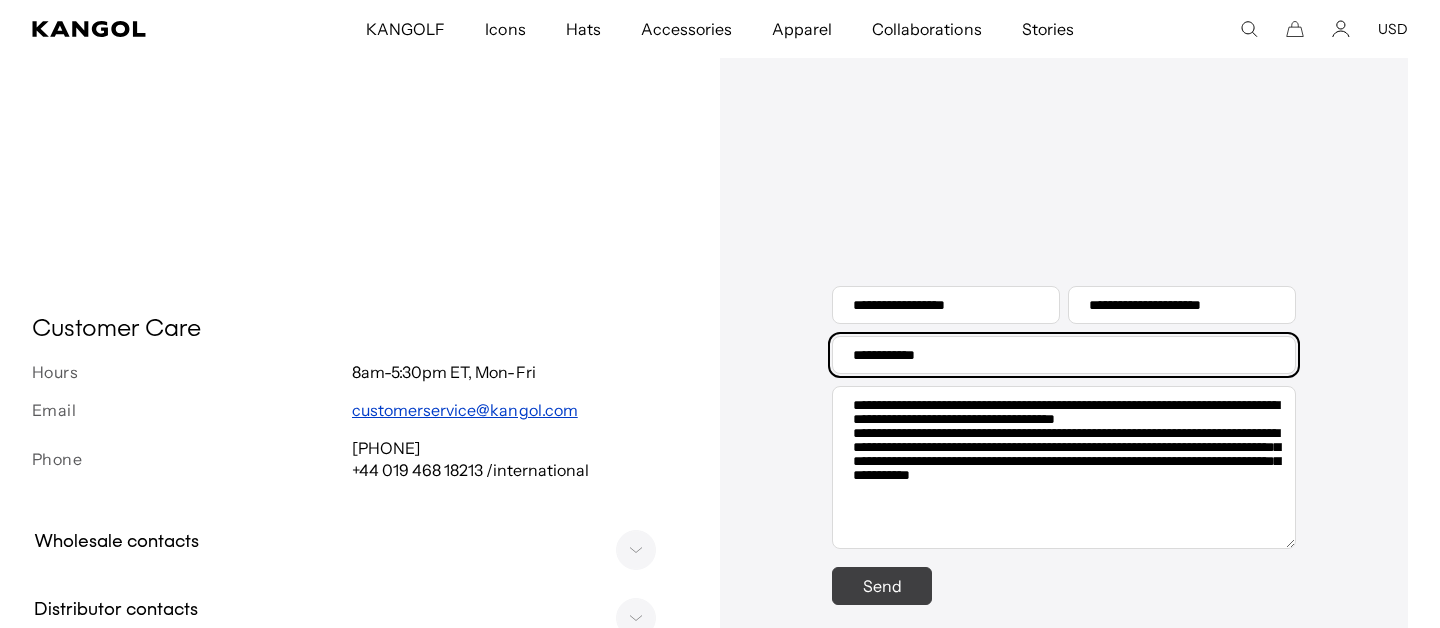 scroll, scrollTop: 0, scrollLeft: 0, axis: both 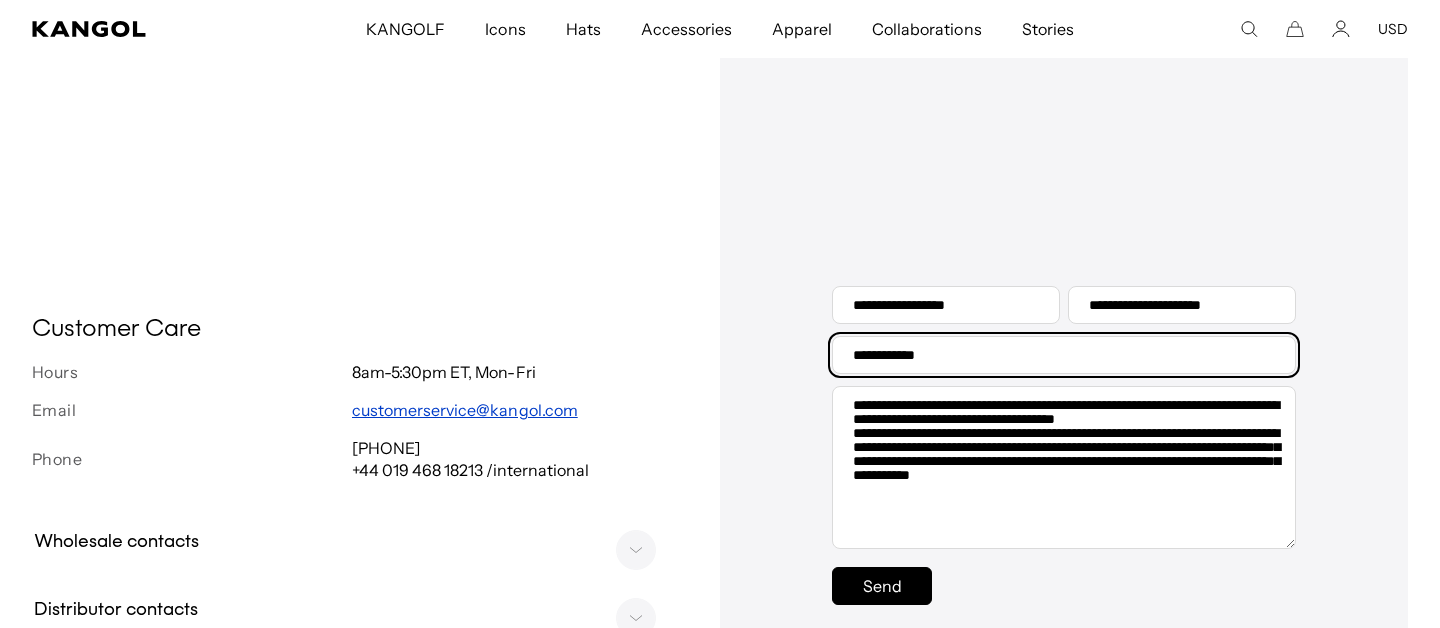 click on "**********" at bounding box center [1064, 355] 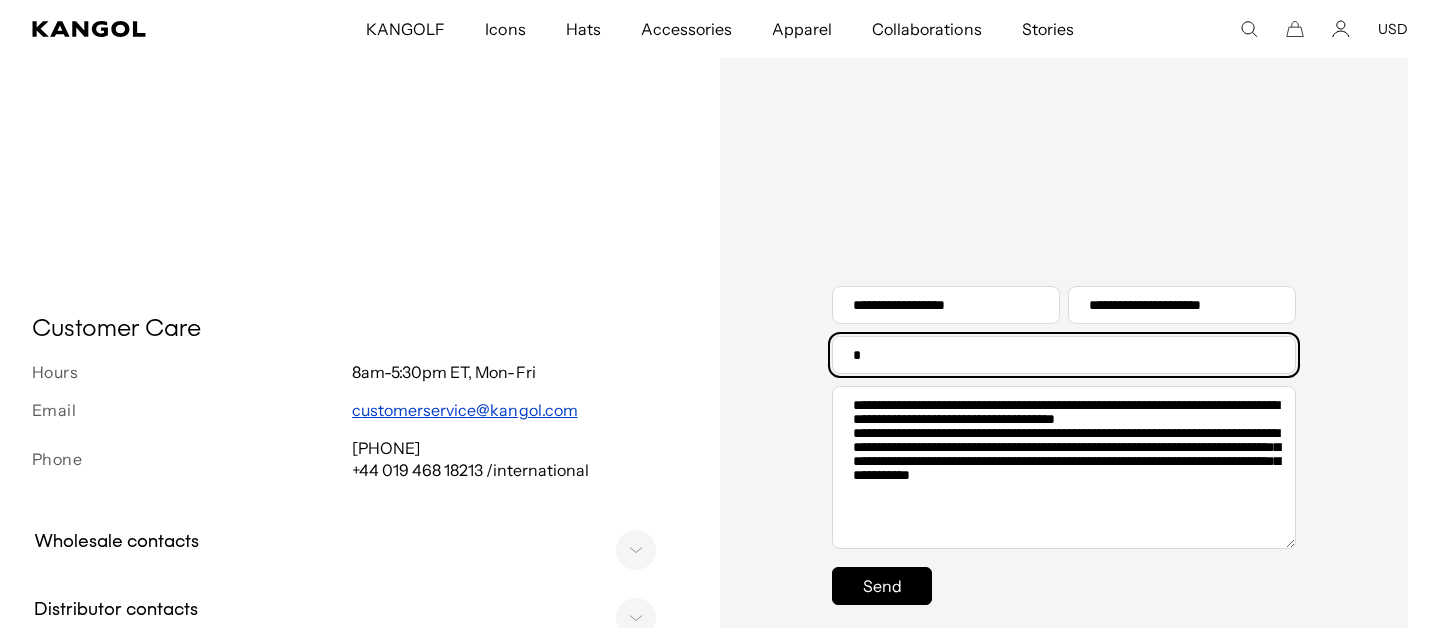 scroll, scrollTop: 0, scrollLeft: 0, axis: both 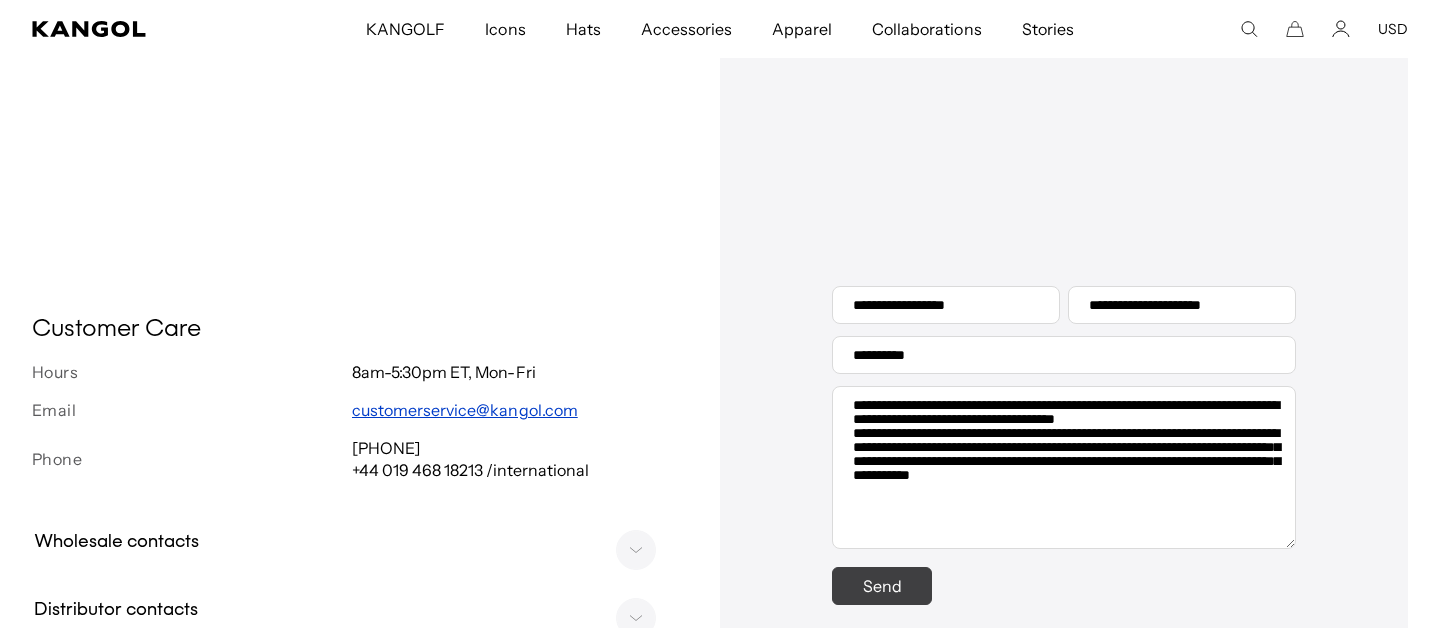 click on "Send" at bounding box center (882, 586) 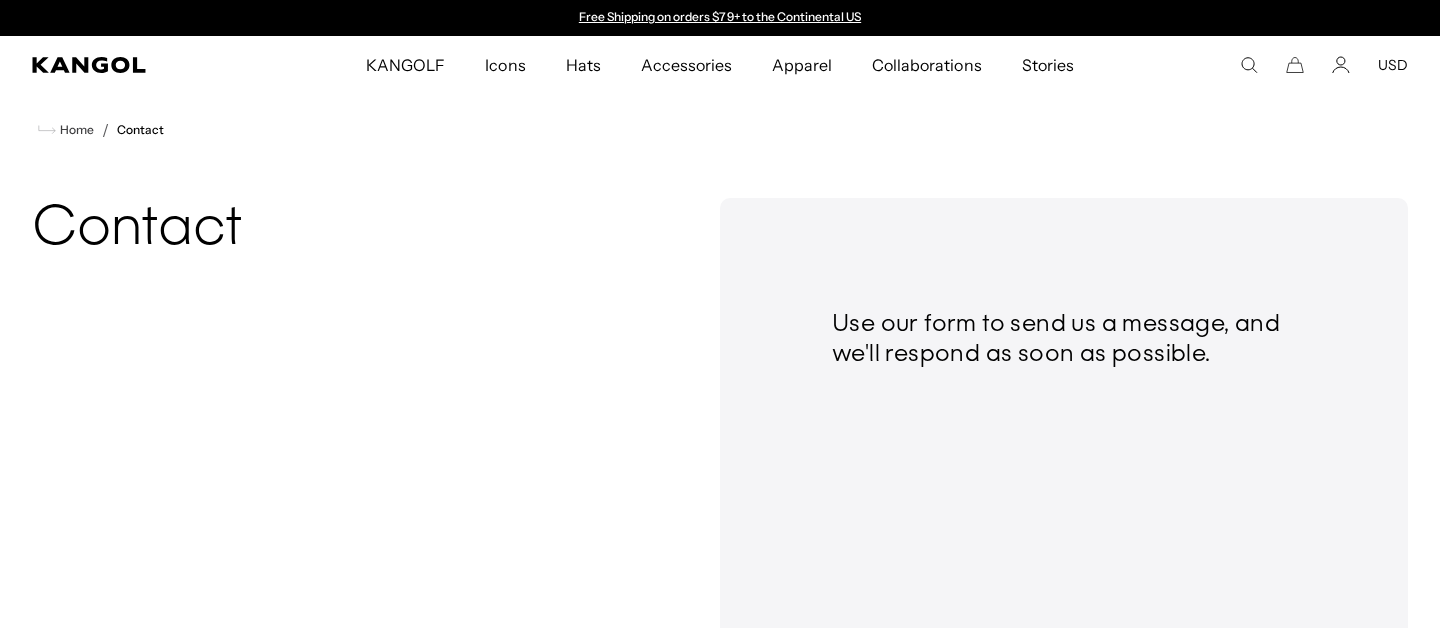 scroll, scrollTop: 754, scrollLeft: 0, axis: vertical 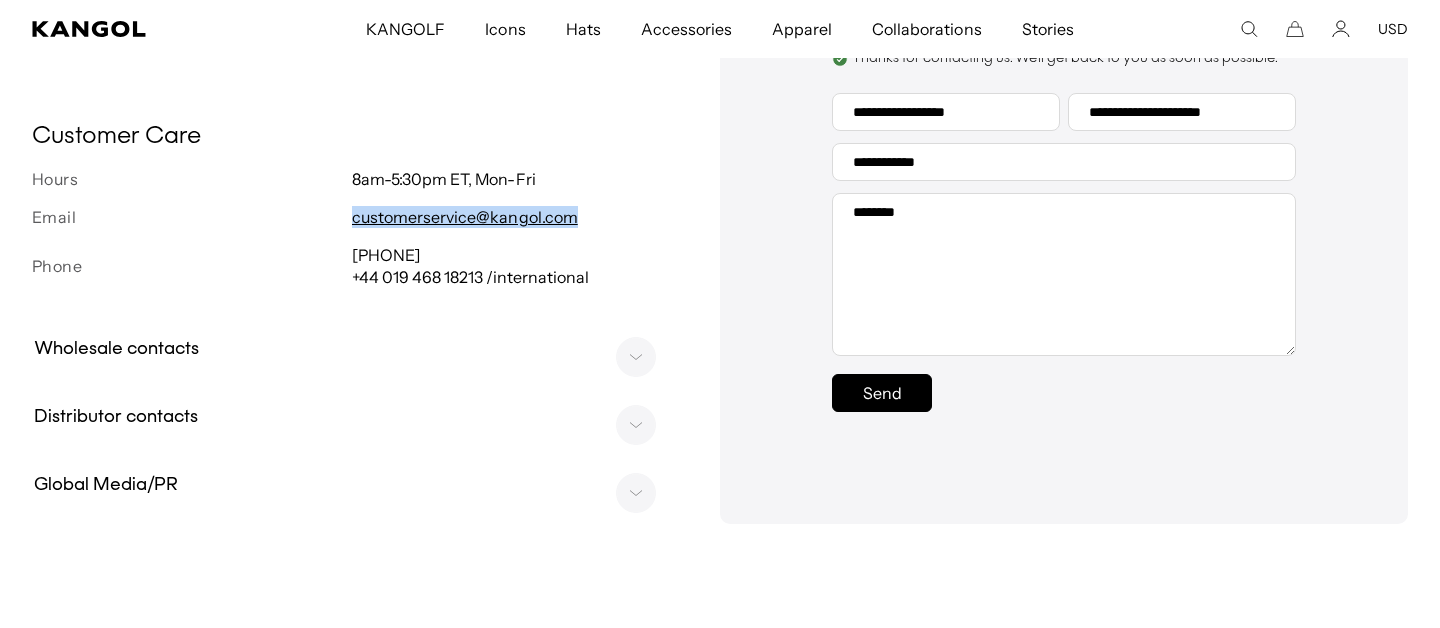 drag, startPoint x: 350, startPoint y: 224, endPoint x: 575, endPoint y: 228, distance: 225.03555 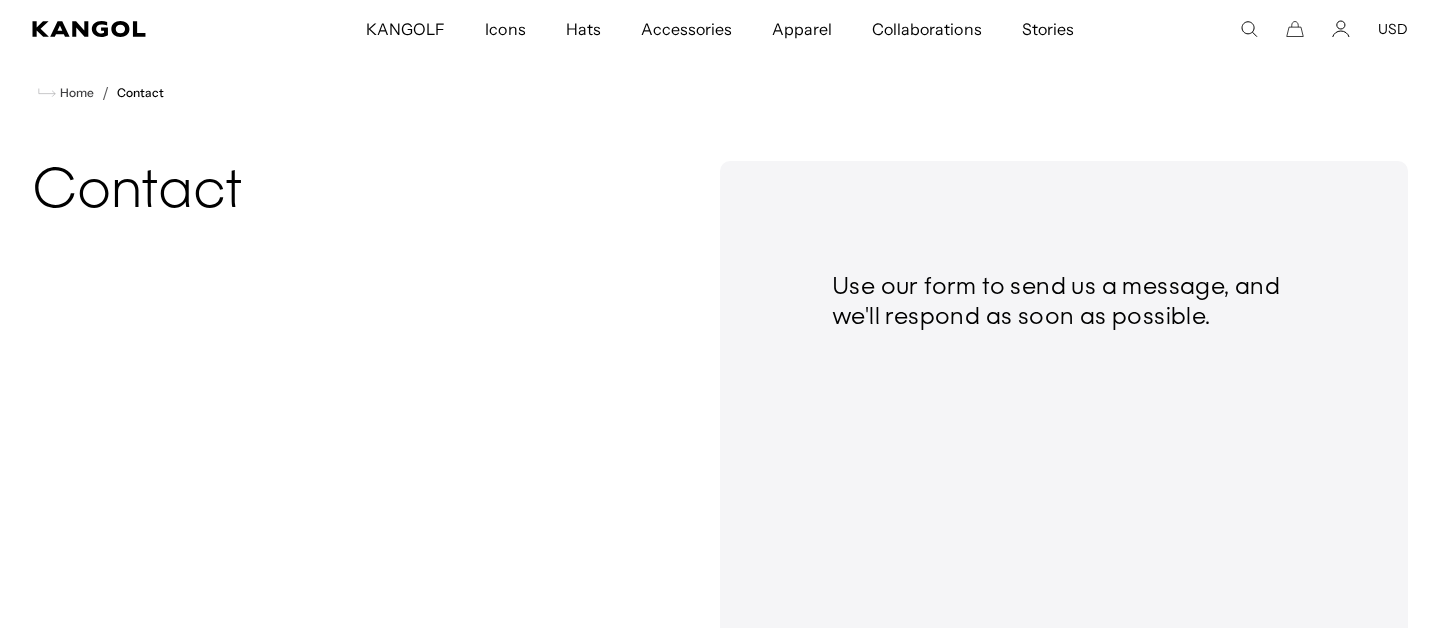 scroll, scrollTop: 38, scrollLeft: 0, axis: vertical 